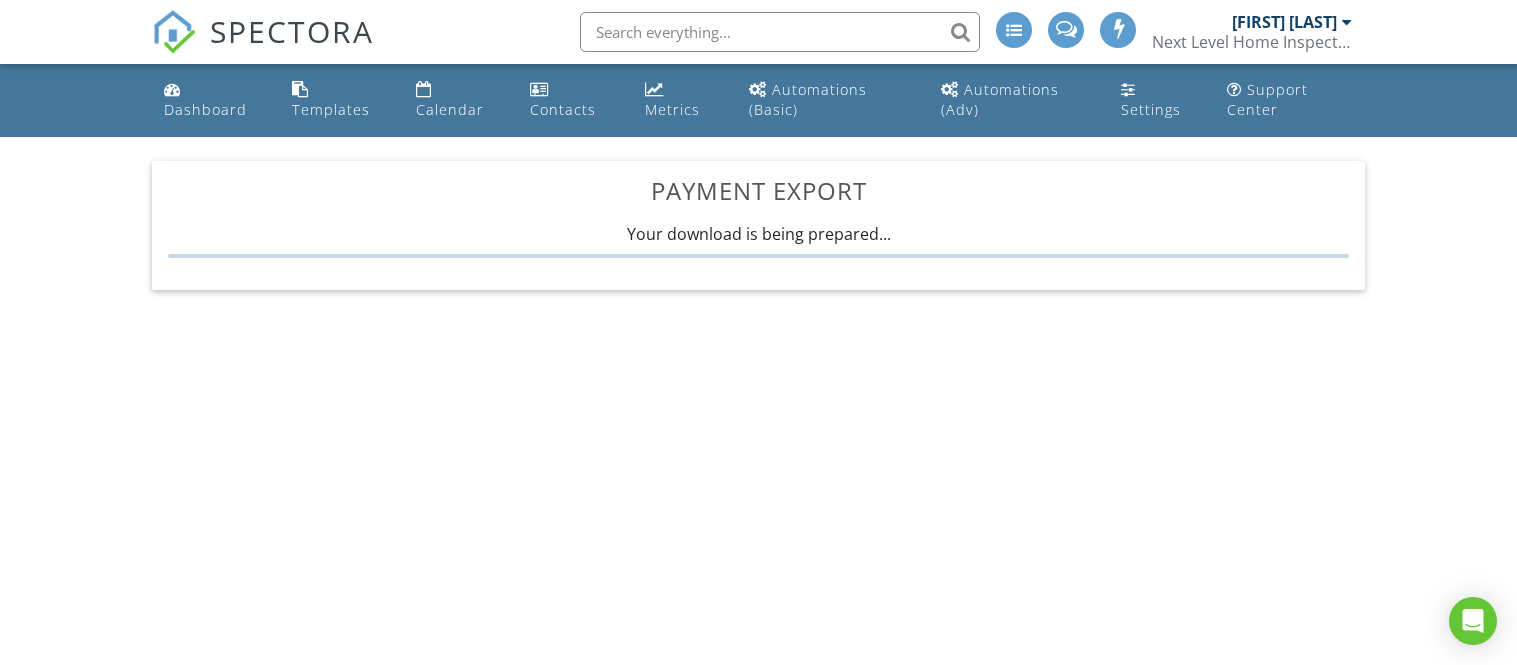 scroll, scrollTop: 0, scrollLeft: 0, axis: both 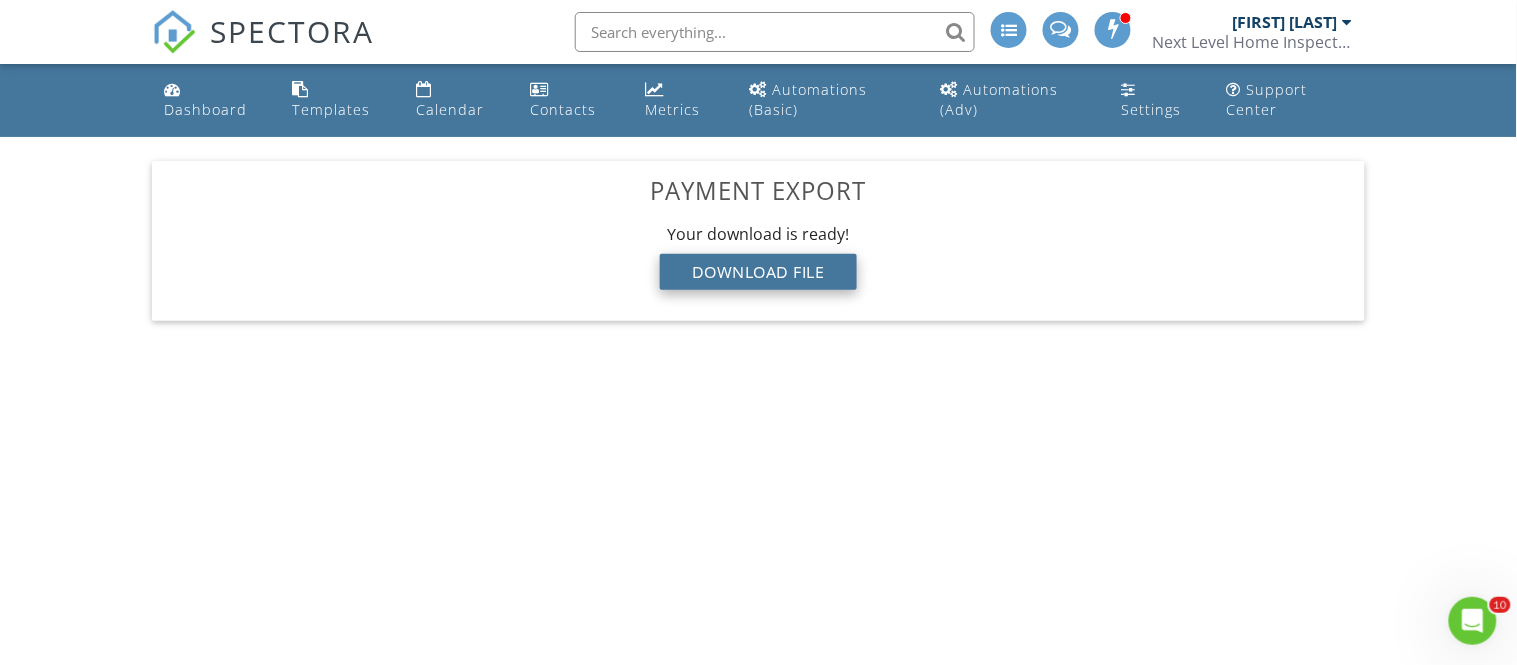click on "Download File" at bounding box center [758, 272] 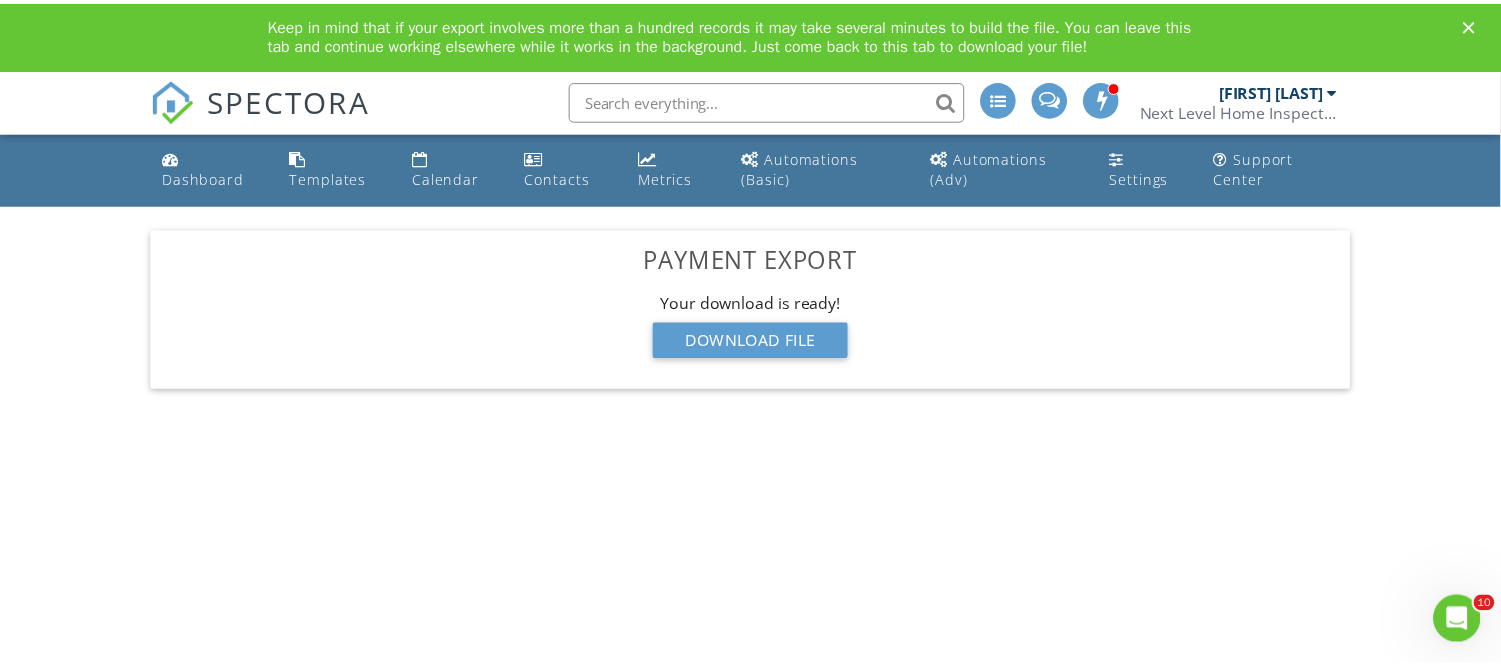 scroll, scrollTop: 0, scrollLeft: 0, axis: both 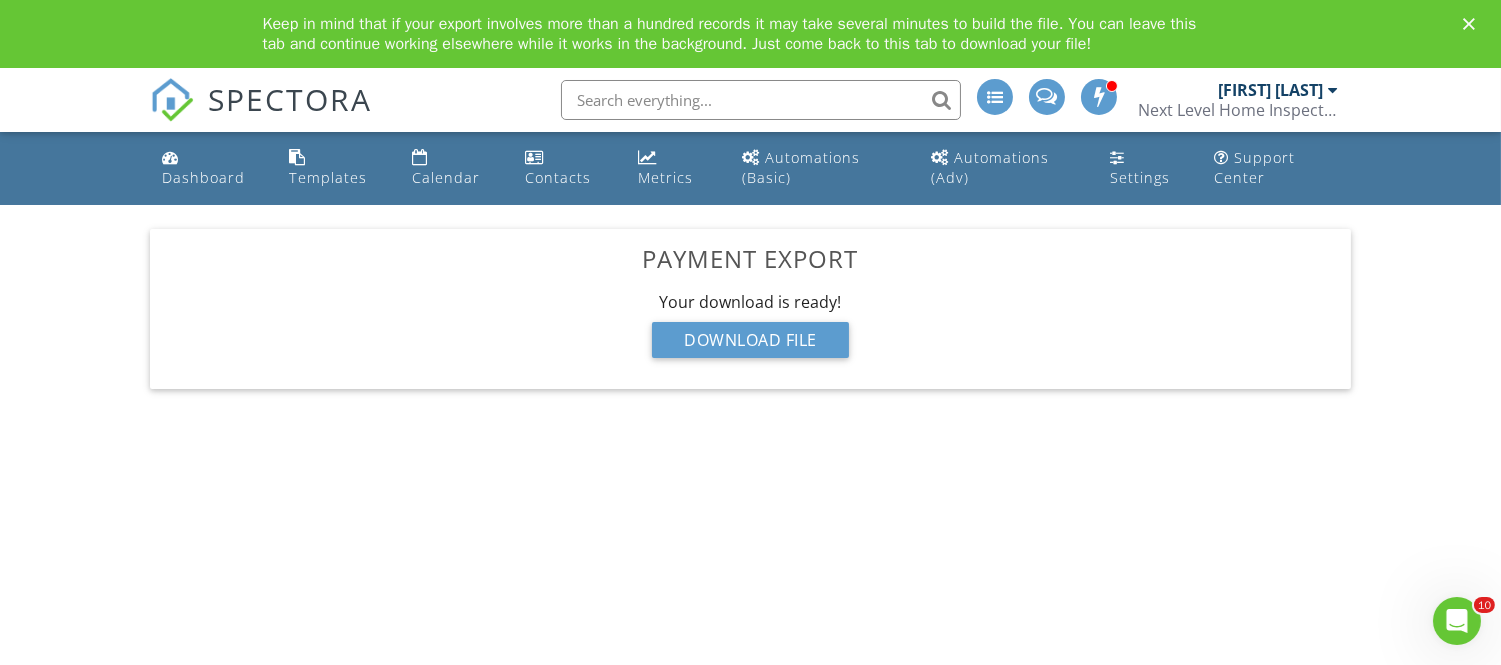 click at bounding box center (1333, 90) 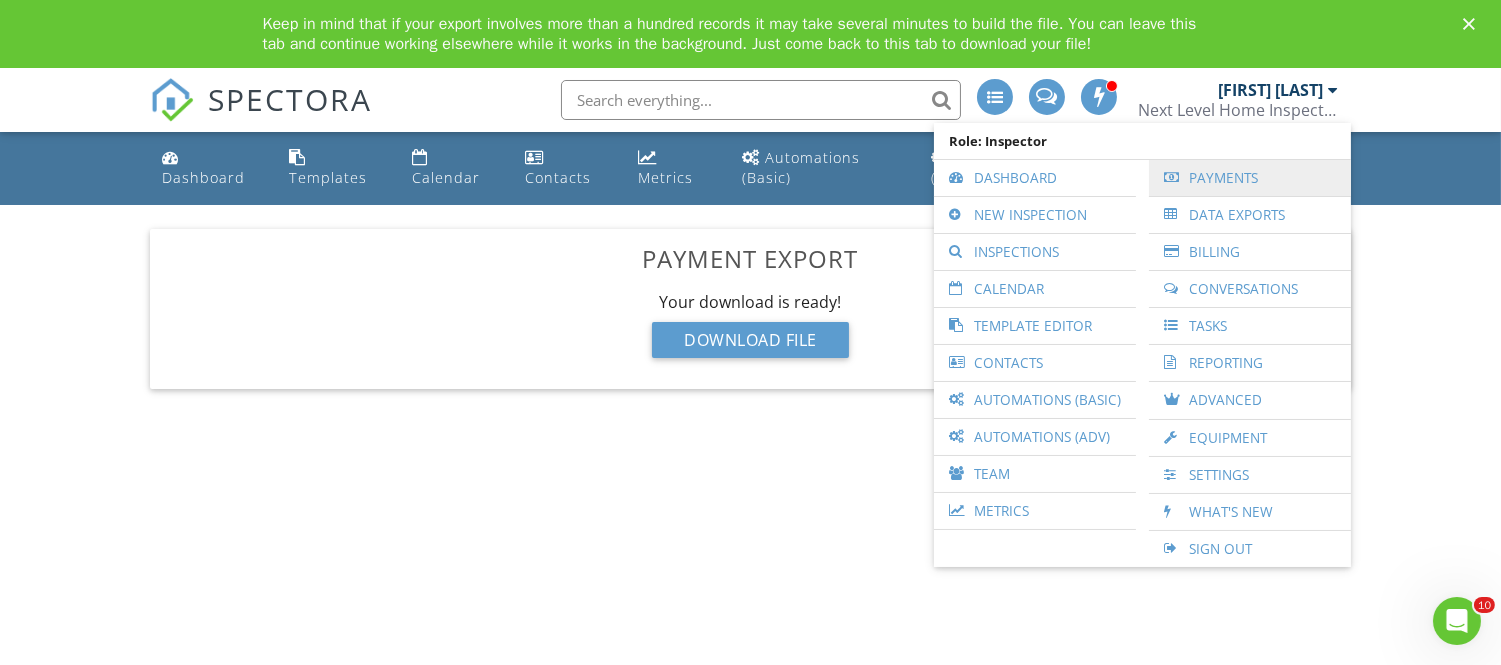 click on "Payments" at bounding box center (1250, 178) 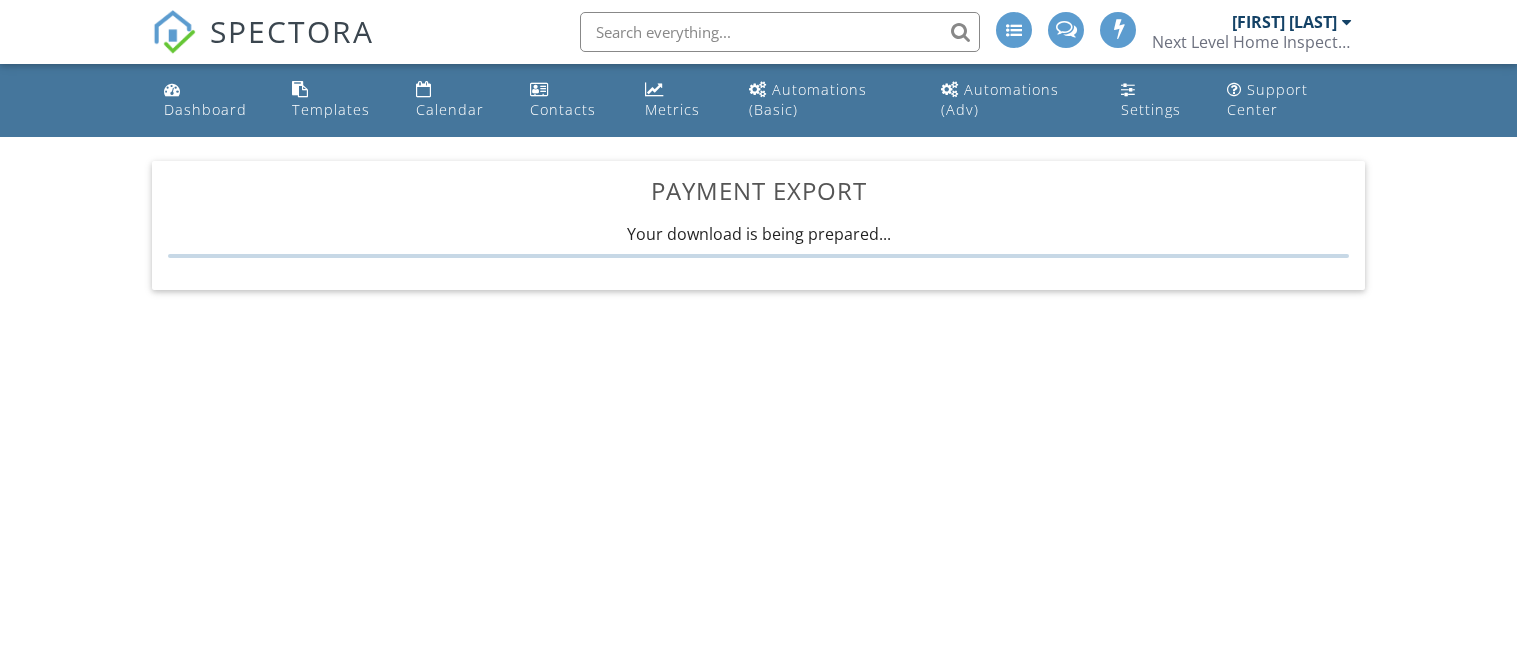 scroll, scrollTop: 0, scrollLeft: 0, axis: both 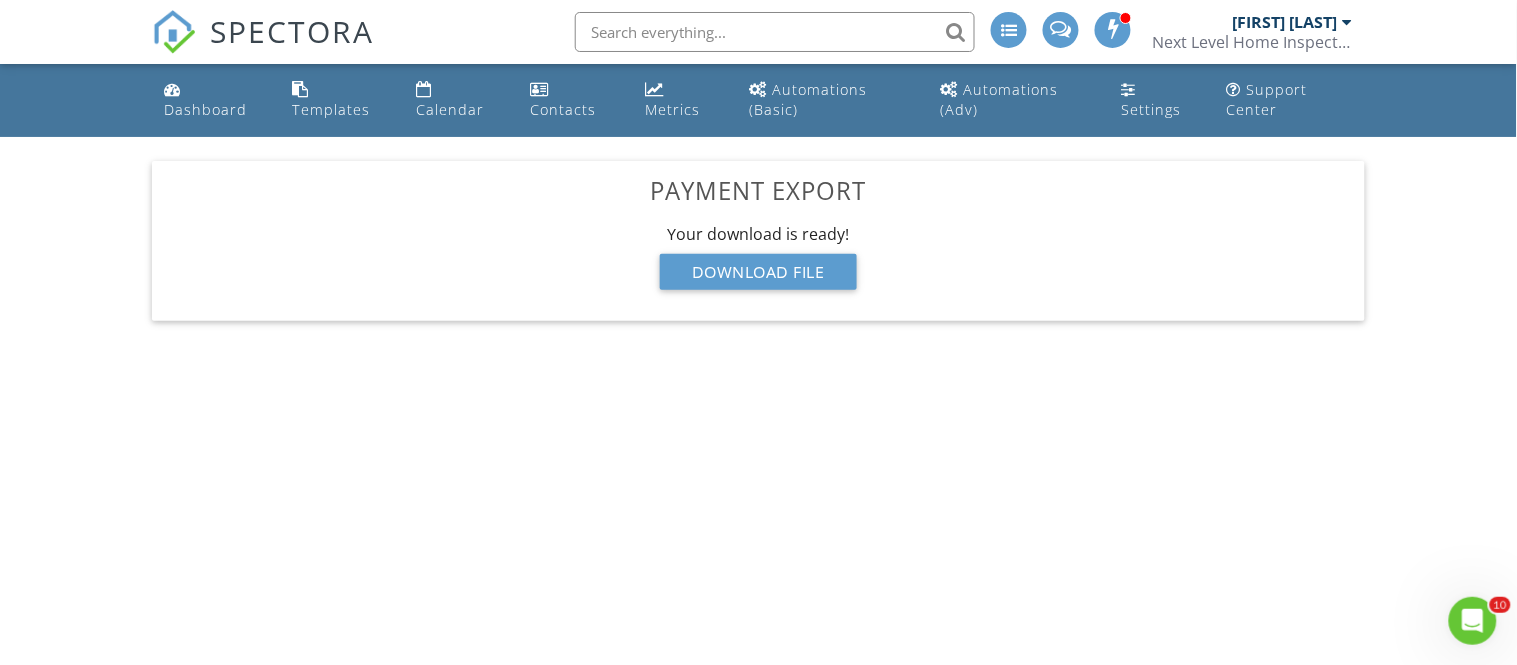 click at bounding box center (1347, 22) 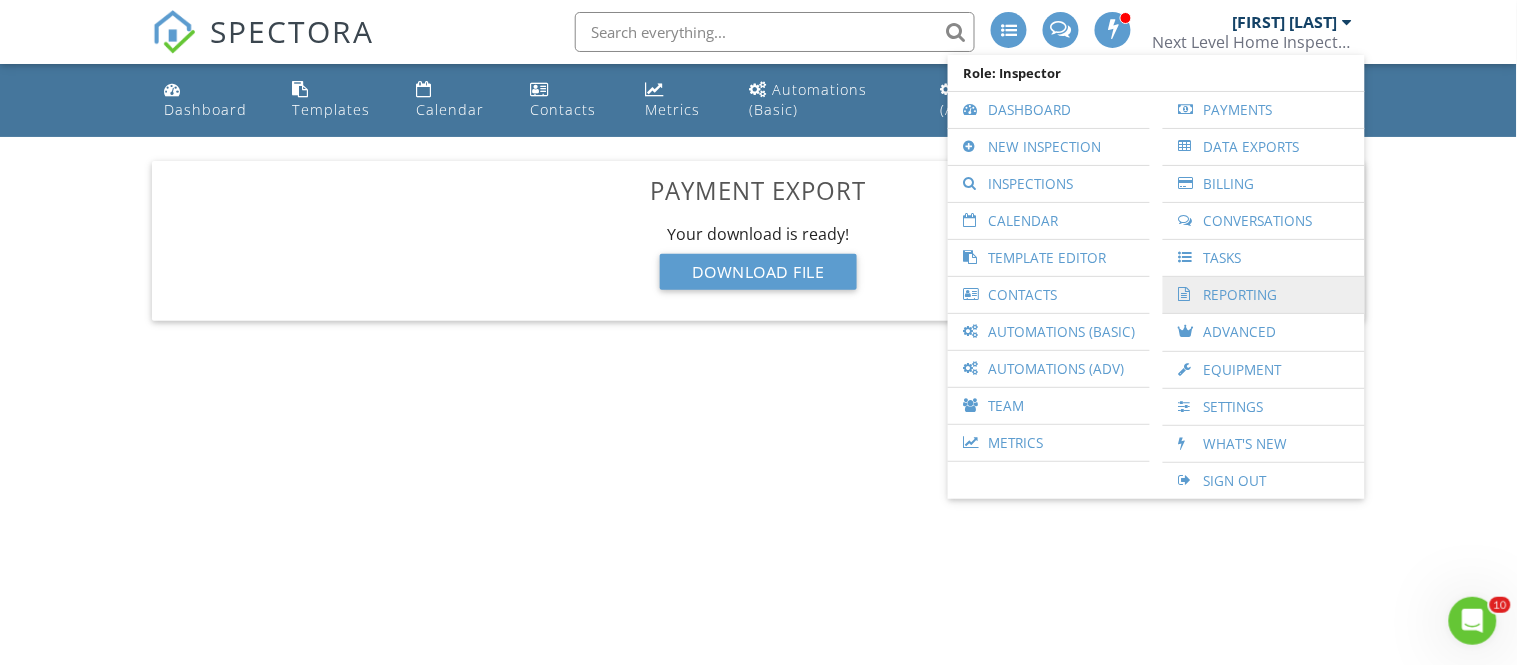 click on "Reporting" at bounding box center [1264, 295] 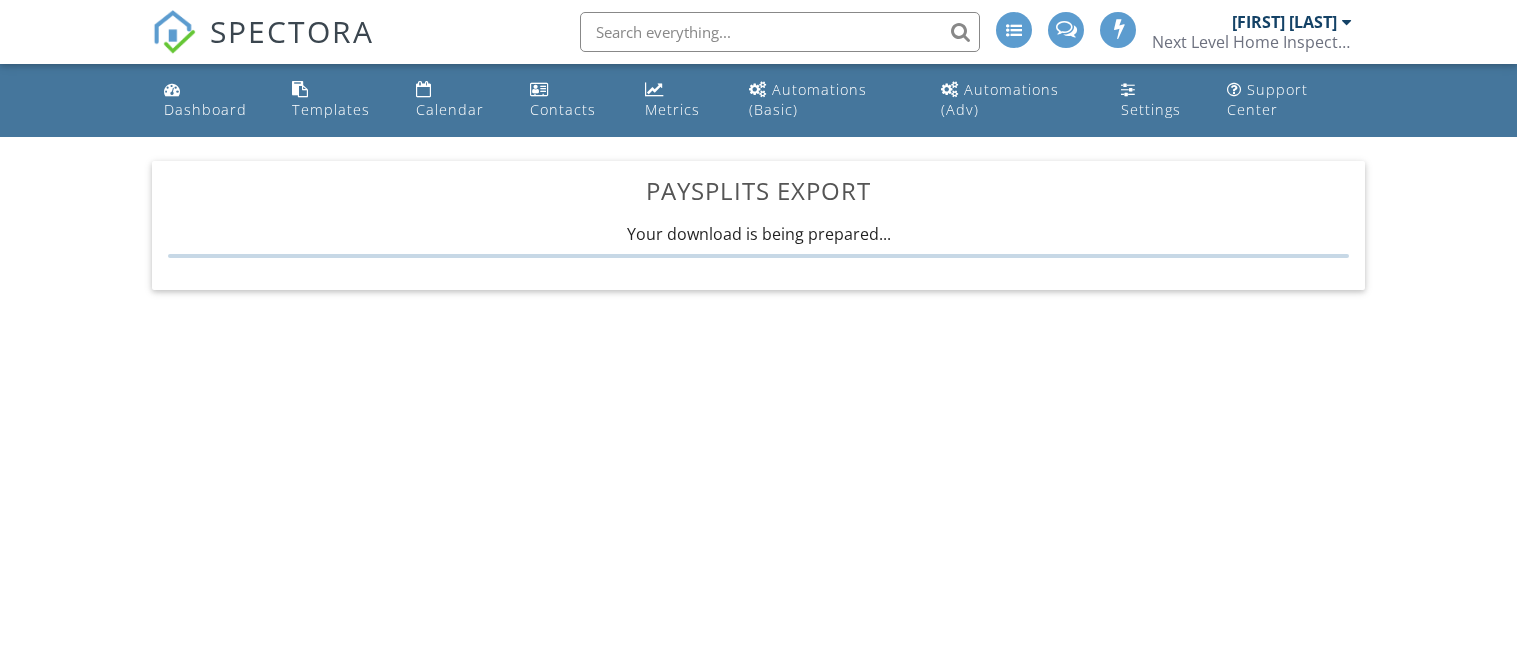 scroll, scrollTop: 0, scrollLeft: 0, axis: both 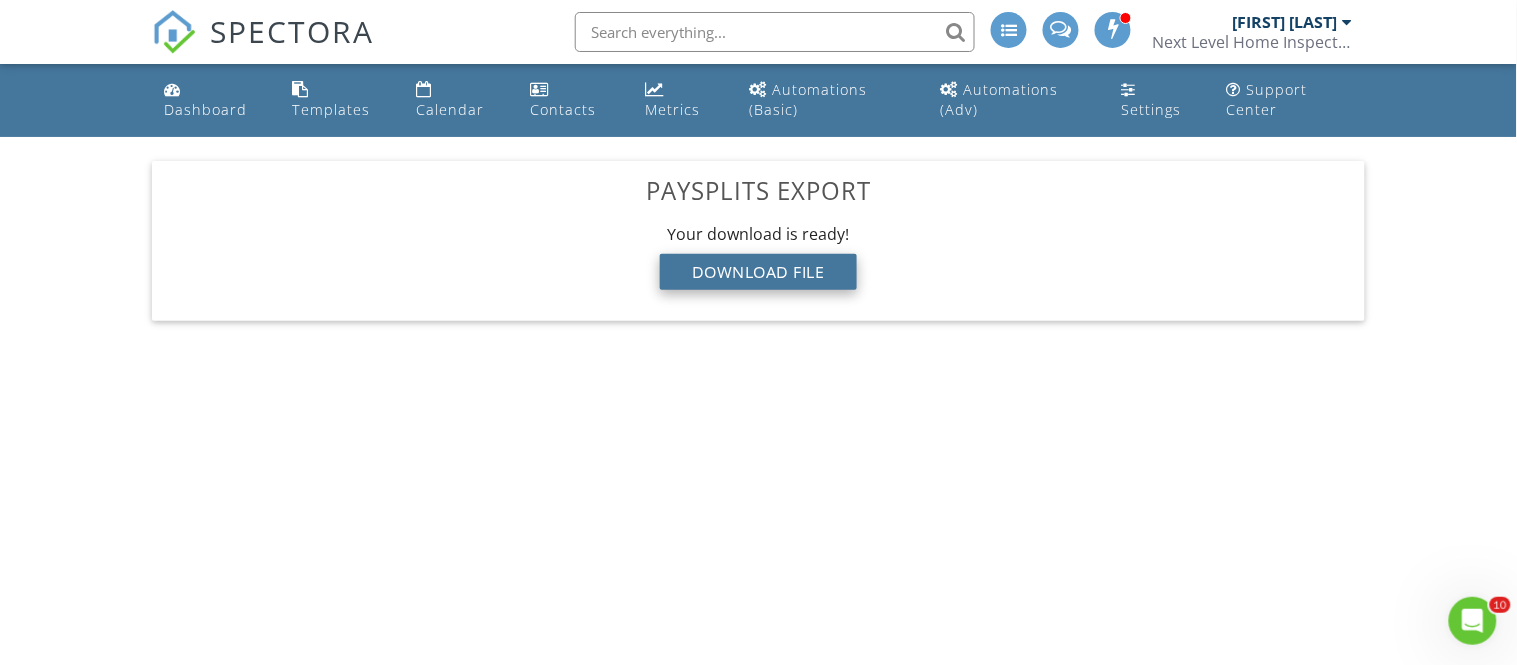 click on "Download File" at bounding box center (758, 272) 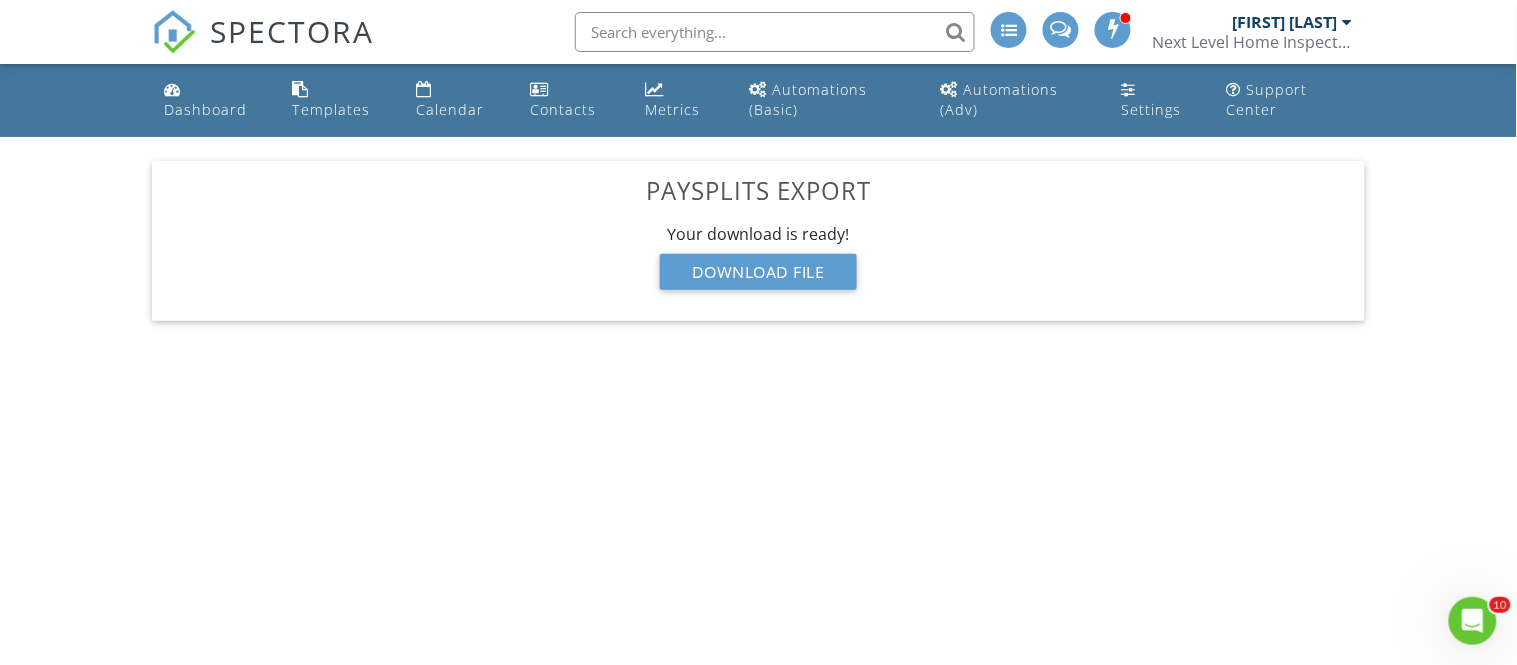 click on "Next Level Home Inspection, LLC" at bounding box center (1252, 42) 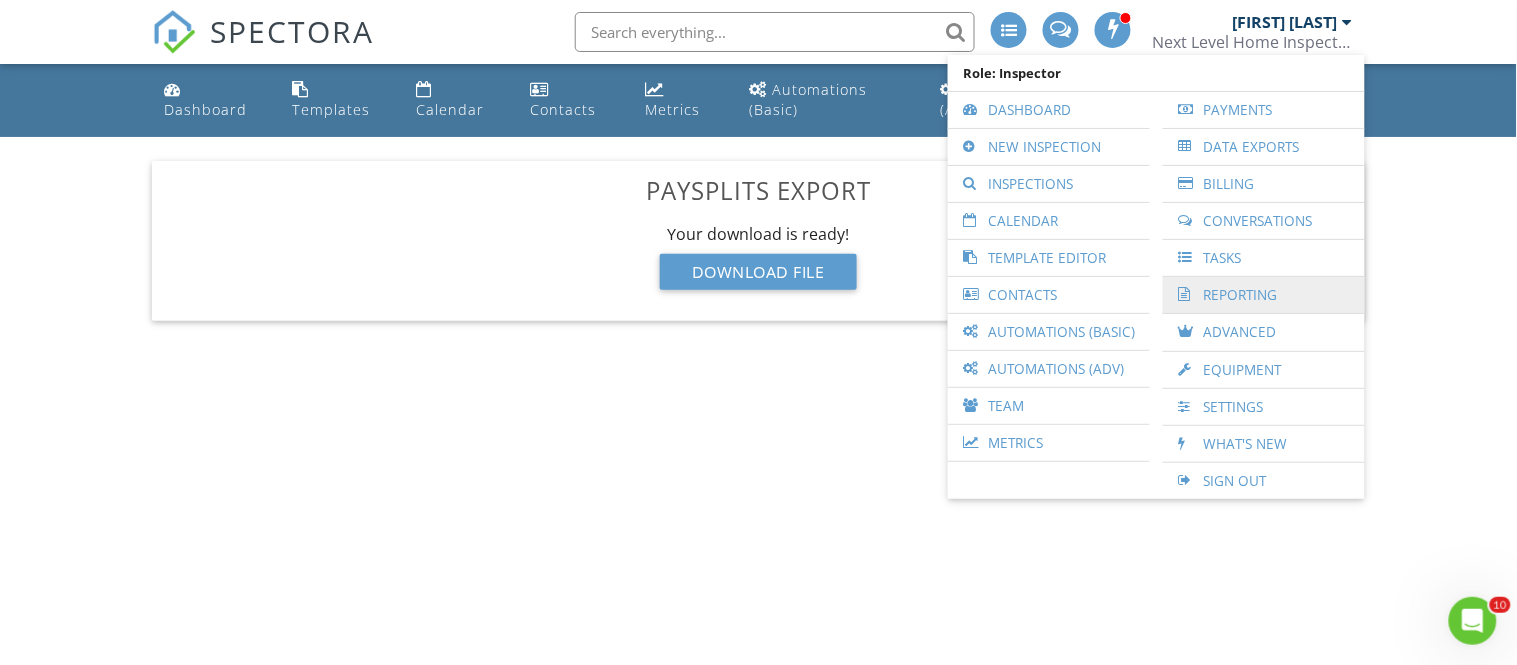 click on "Reporting" at bounding box center [1264, 295] 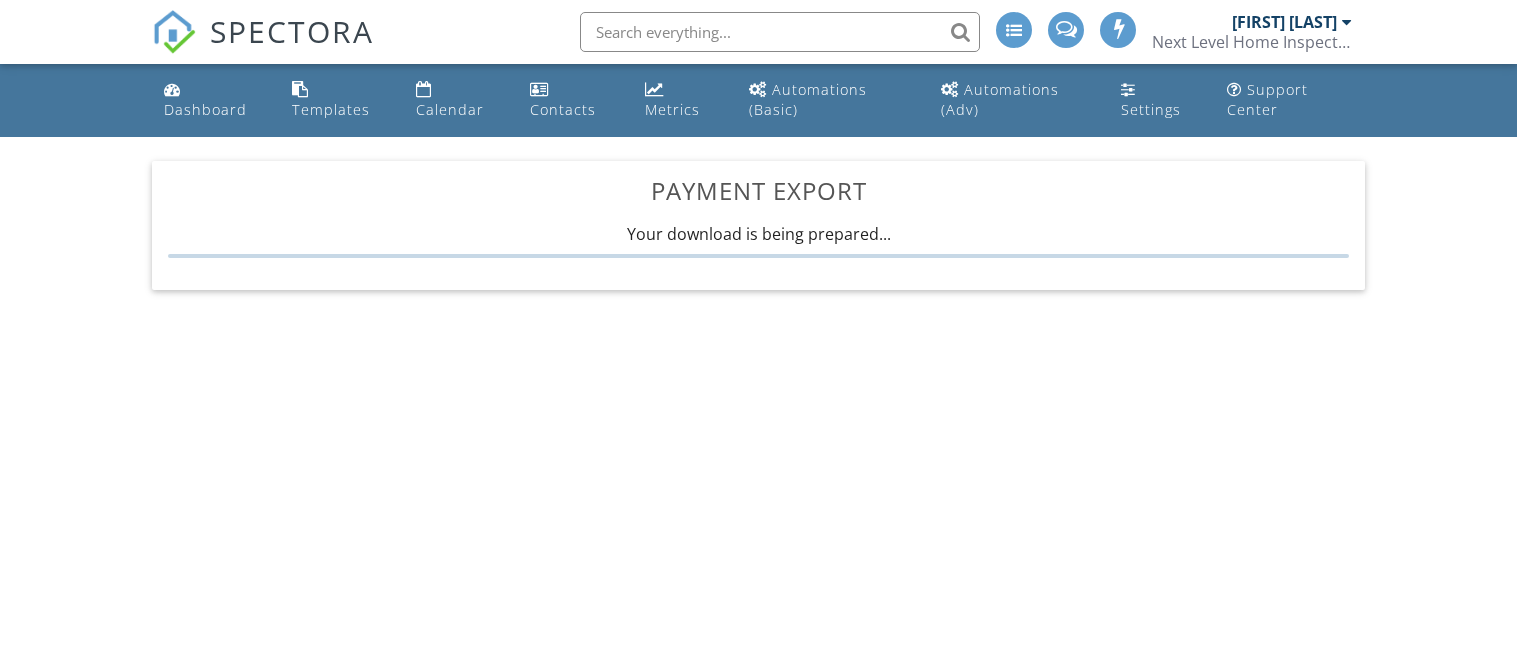 scroll, scrollTop: 0, scrollLeft: 0, axis: both 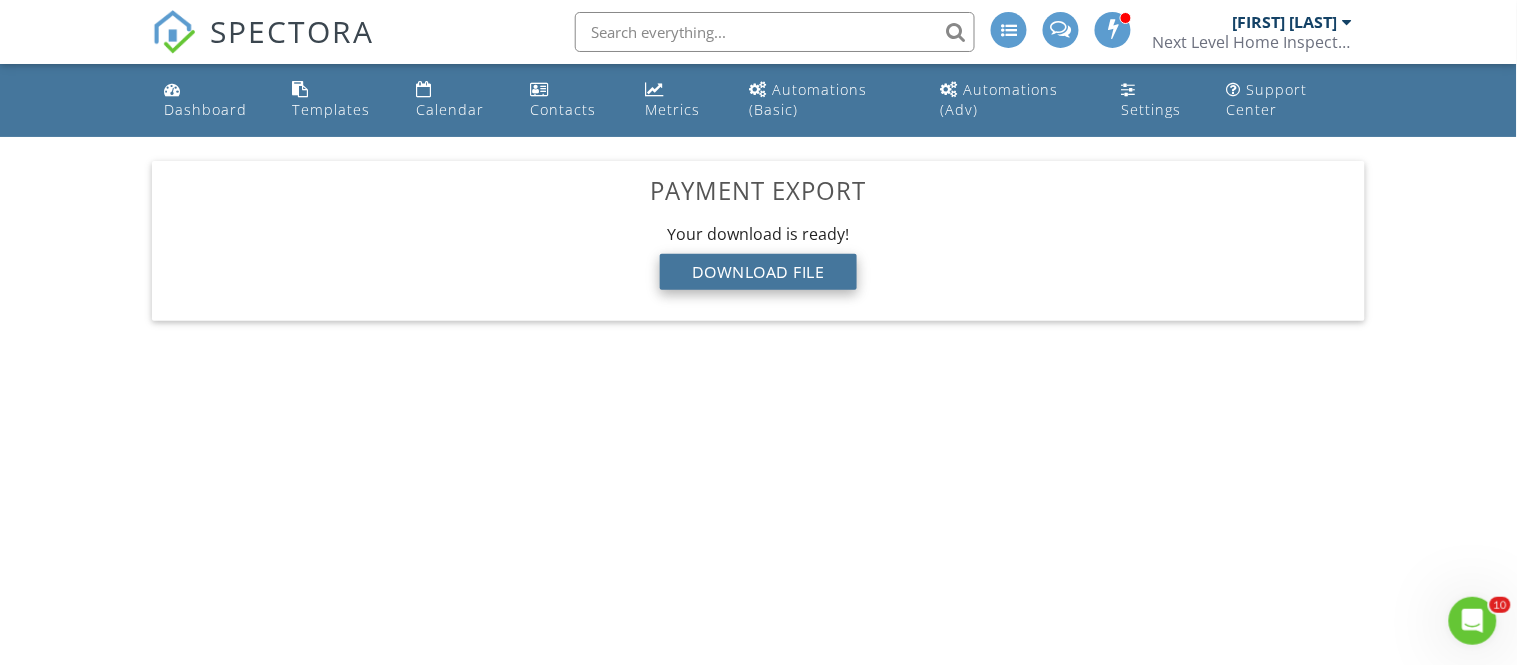 click on "Download File" at bounding box center [758, 272] 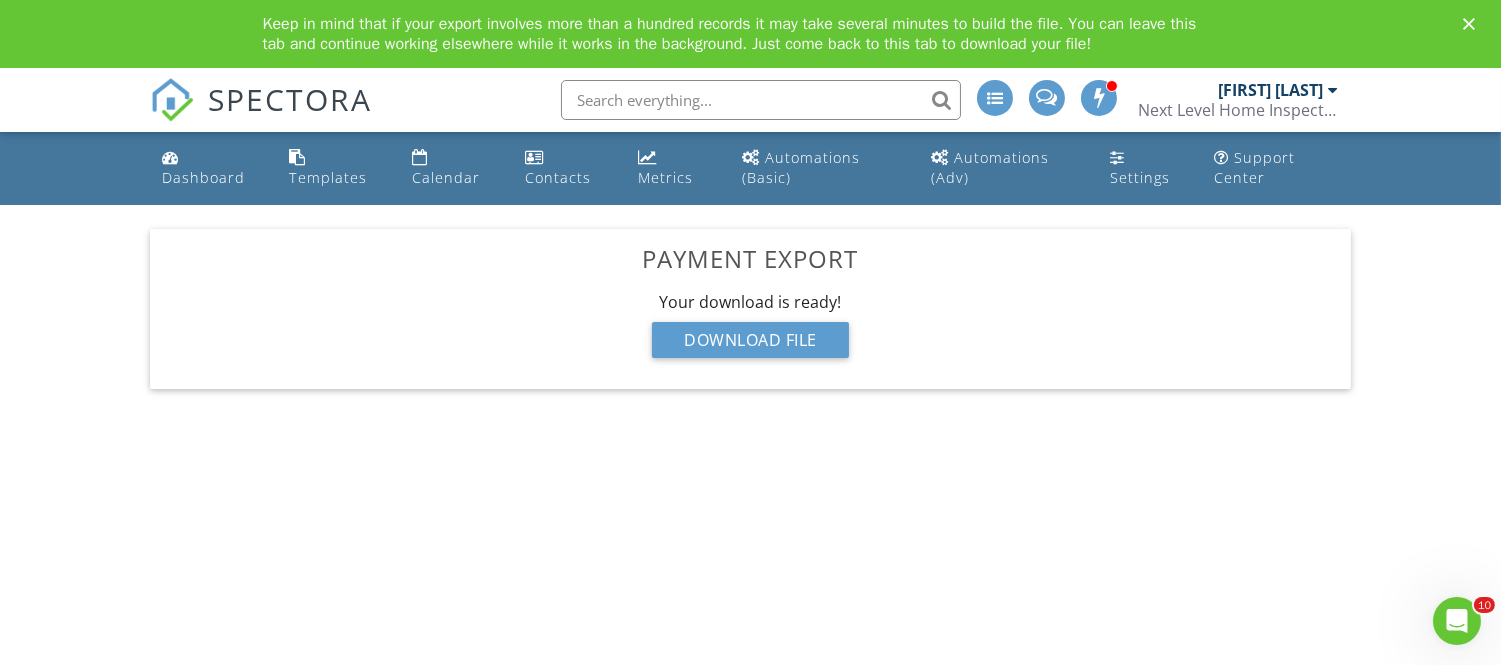 scroll, scrollTop: 0, scrollLeft: 0, axis: both 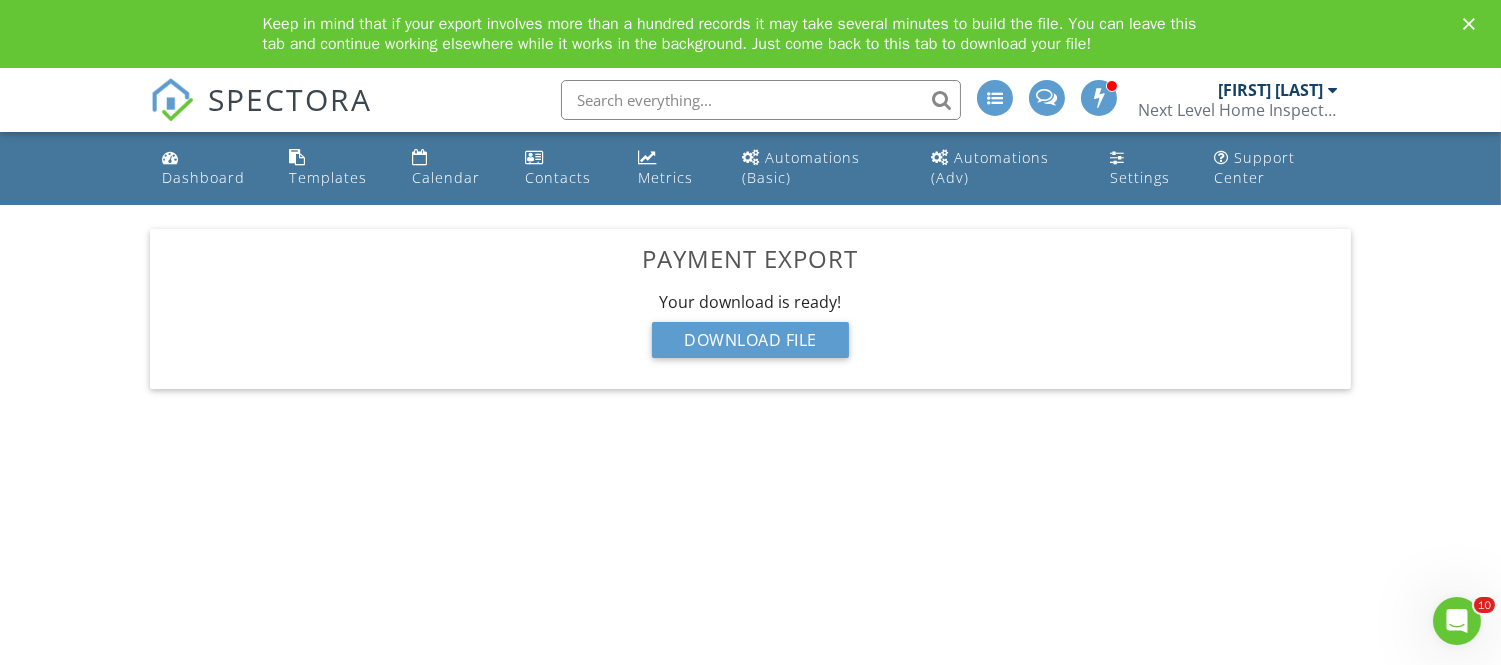 click on "Keep in mind that if your export involves more than a hundred records it may take several minutes to build the file.  You can leave this tab and continue working elsewhere while it works in the background.  Just come back to this tab to download your file!" at bounding box center [750, 34] 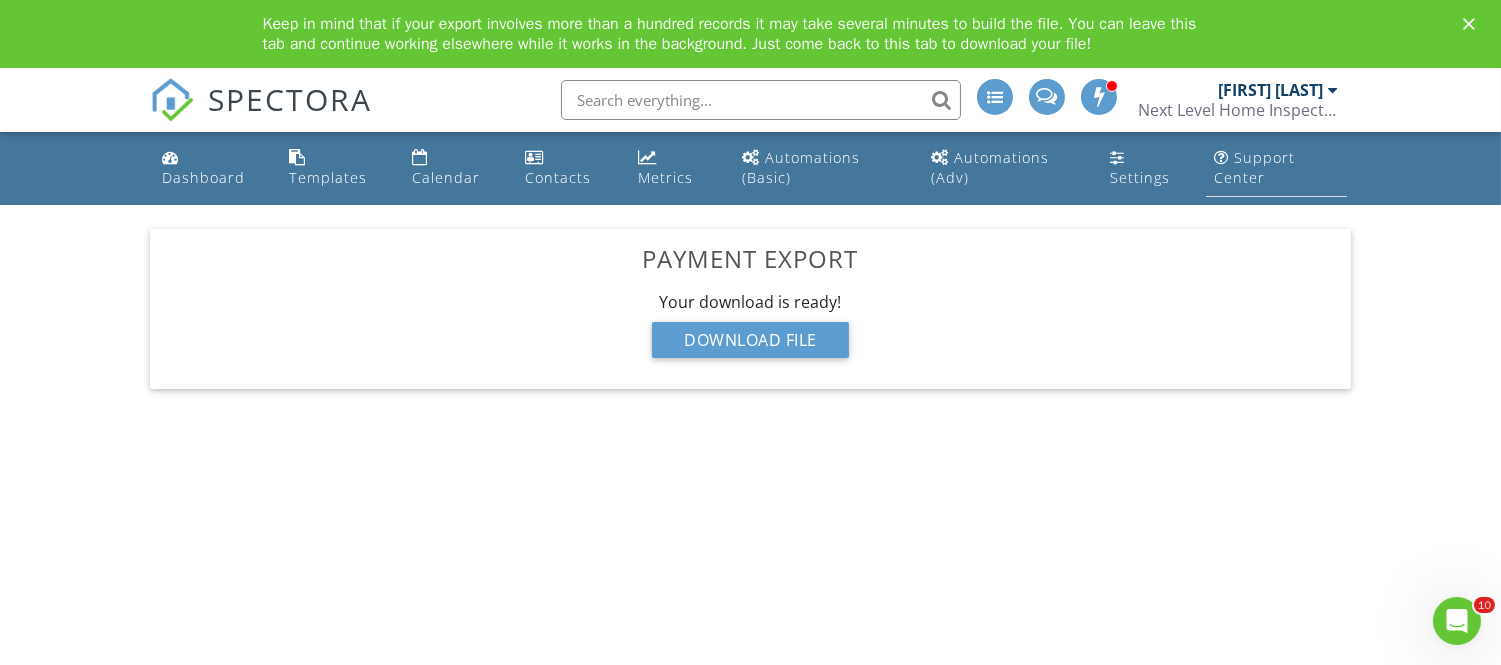 click on "Support Center" at bounding box center (1276, 168) 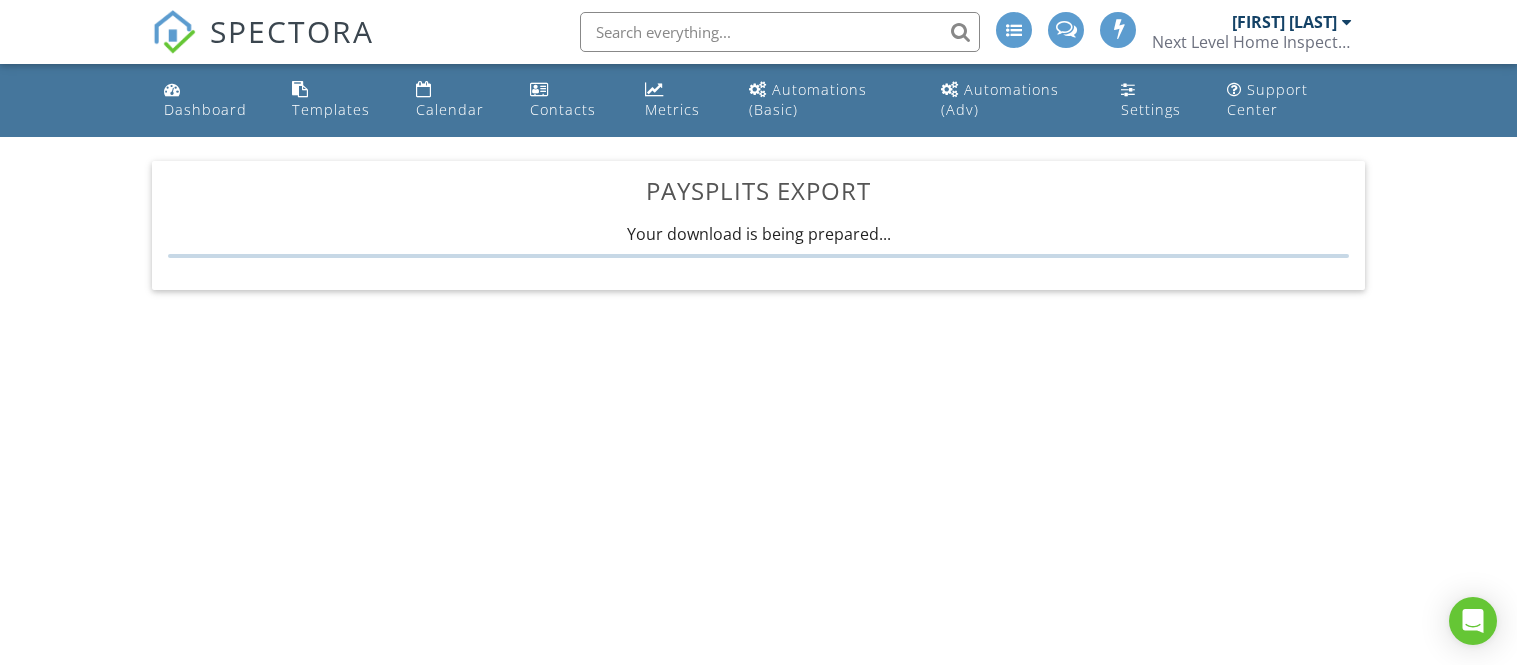 scroll, scrollTop: 0, scrollLeft: 0, axis: both 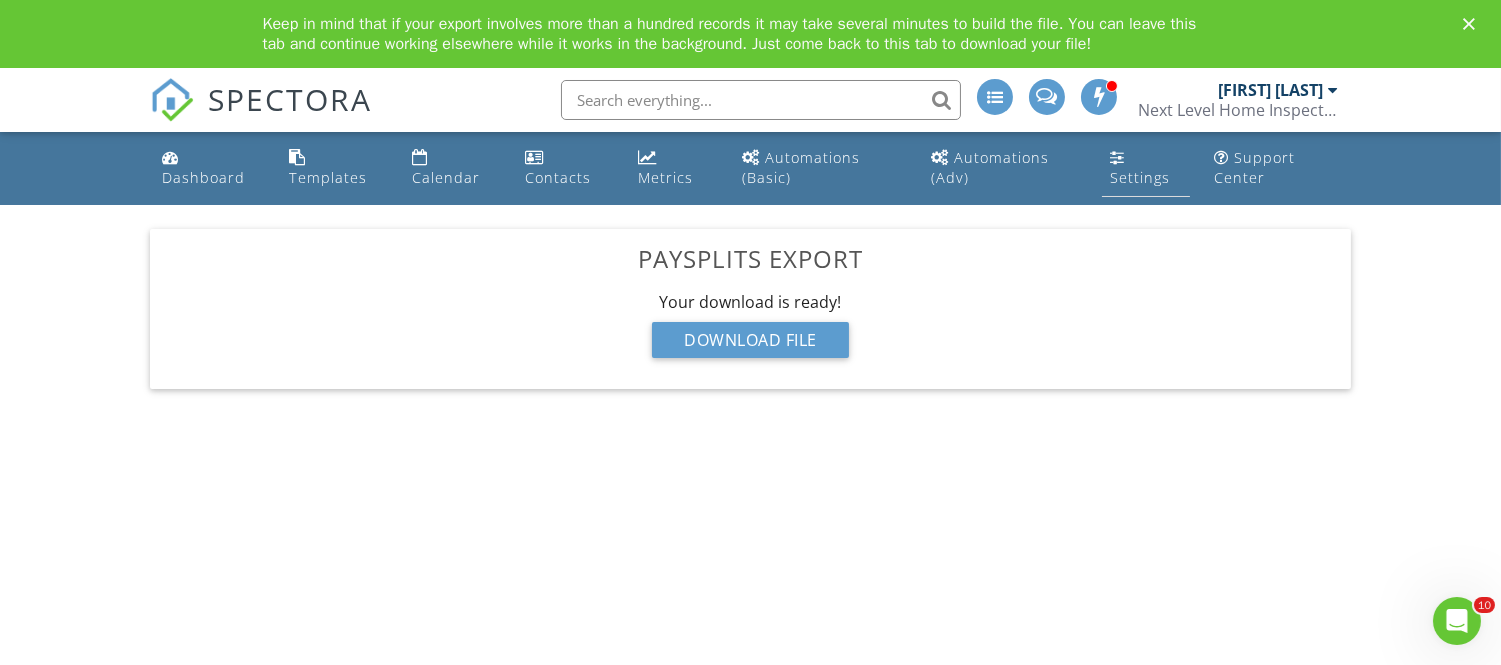 click on "Settings" at bounding box center [1140, 177] 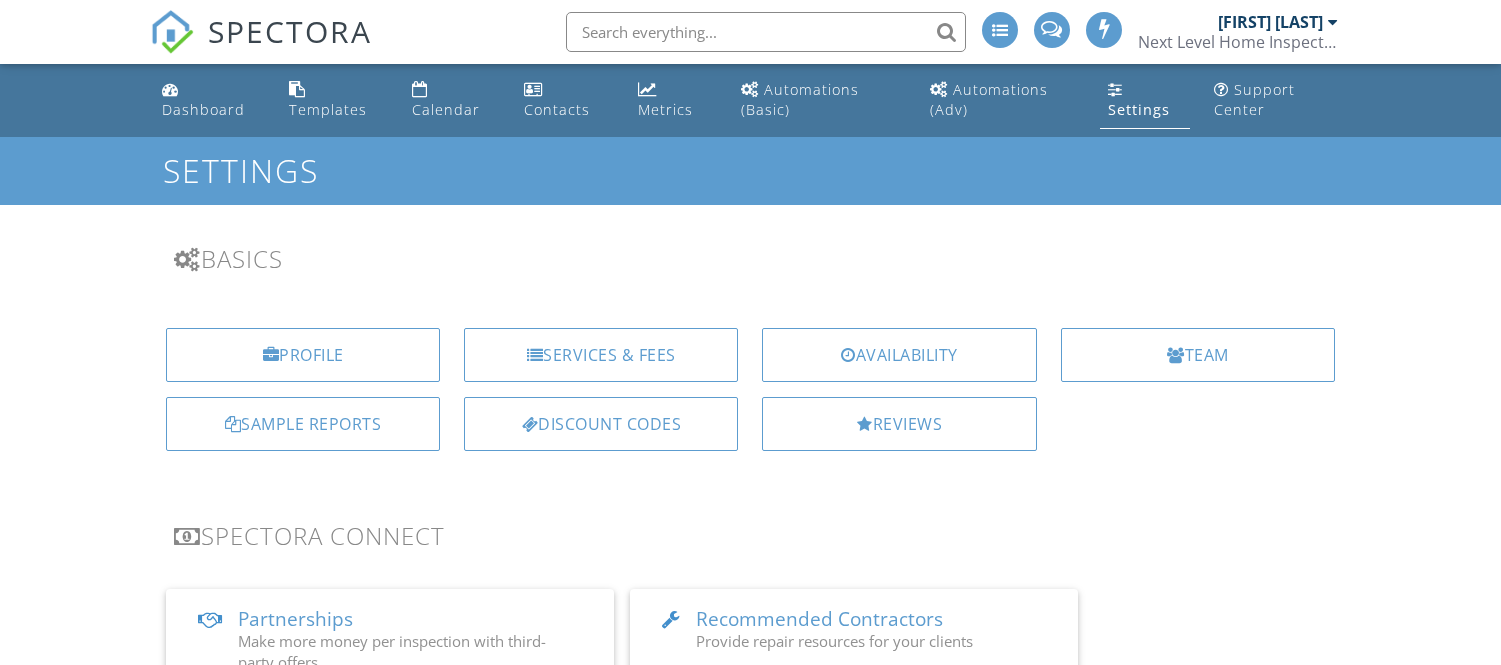 scroll, scrollTop: 0, scrollLeft: 0, axis: both 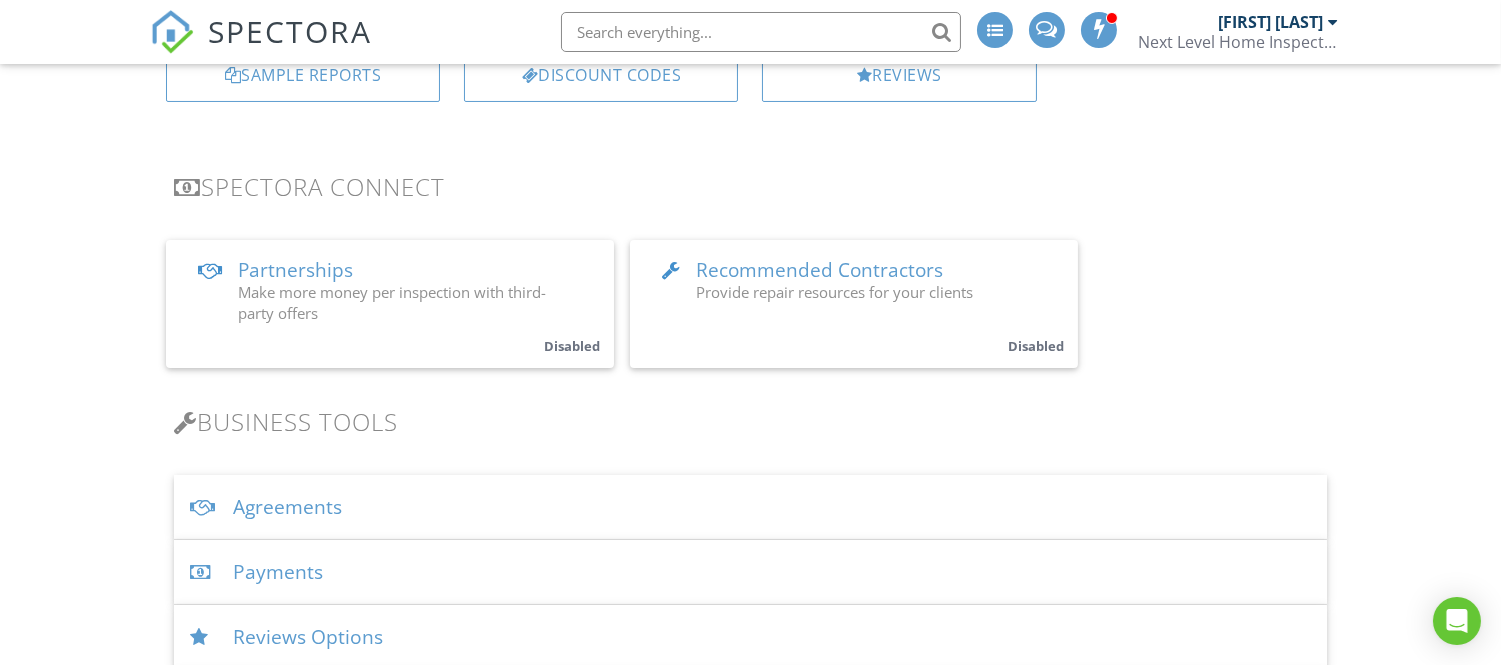 click on "SPECTORA
Eric West
Next Level Home Inspection, LLC
Role:
Inspector
Dashboard
New Inspection
Inspections
Calendar
Template Editor
Contacts
Automations (Basic)
Automations (Adv)
Team
Metrics
Payments
Data Exports
Billing
Conversations
Tasks
Reporting
Advanced
Equipment
Settings
What's New
Sign Out
Dashboard
Templates
Calendar
Contacts
Metrics
Automations (Basic)
Automations (Adv)
Settings
Support Center
Settings
Basics
Profile
Services & Fees
Availability
Team
Sample Reports
Discount Codes
Reviews
Spectora Connect" at bounding box center [750, 1281] 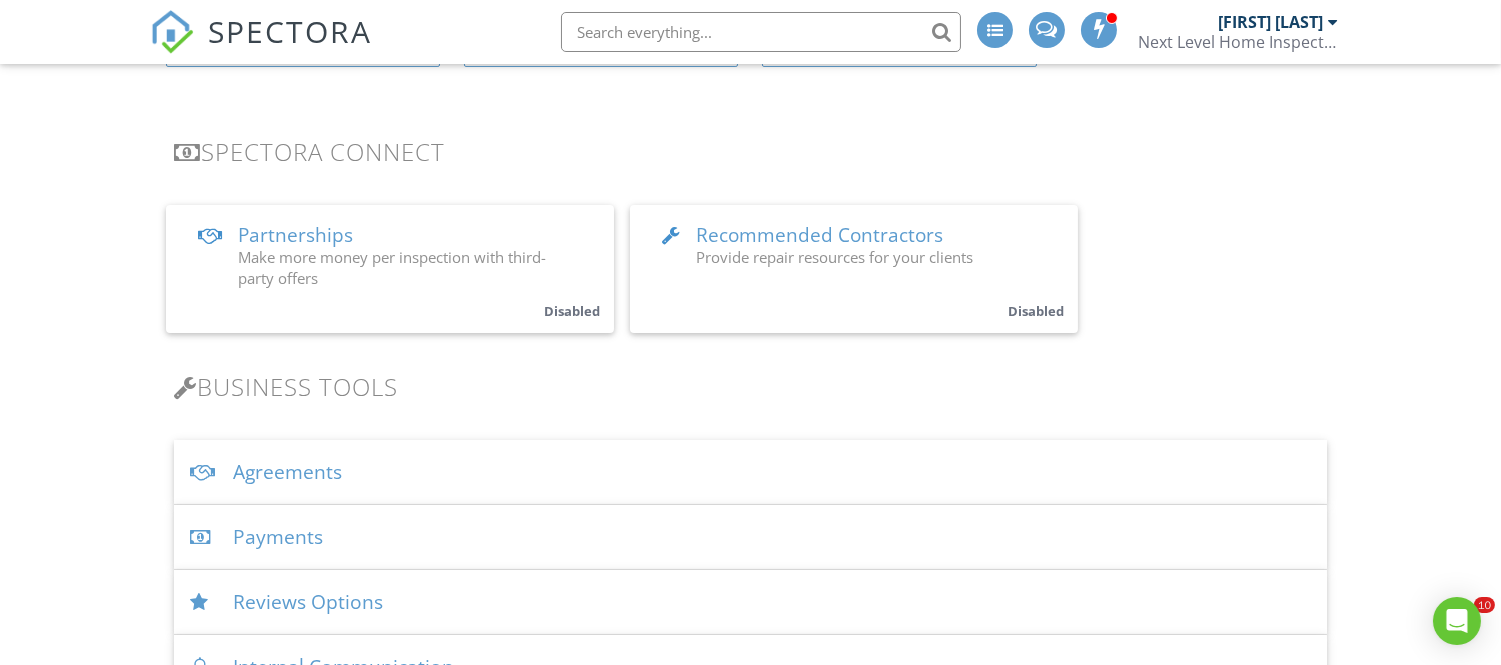 scroll, scrollTop: 400, scrollLeft: 0, axis: vertical 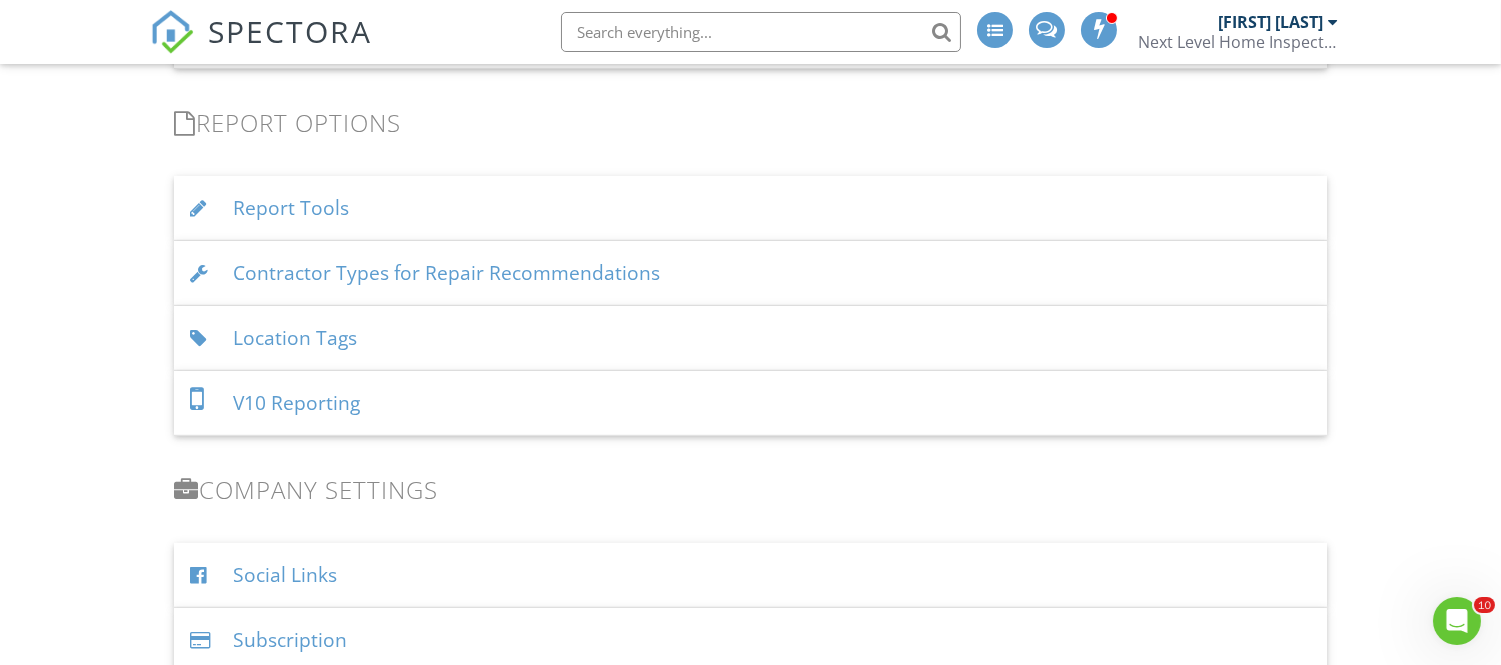 click on "Report Tools" at bounding box center [750, 208] 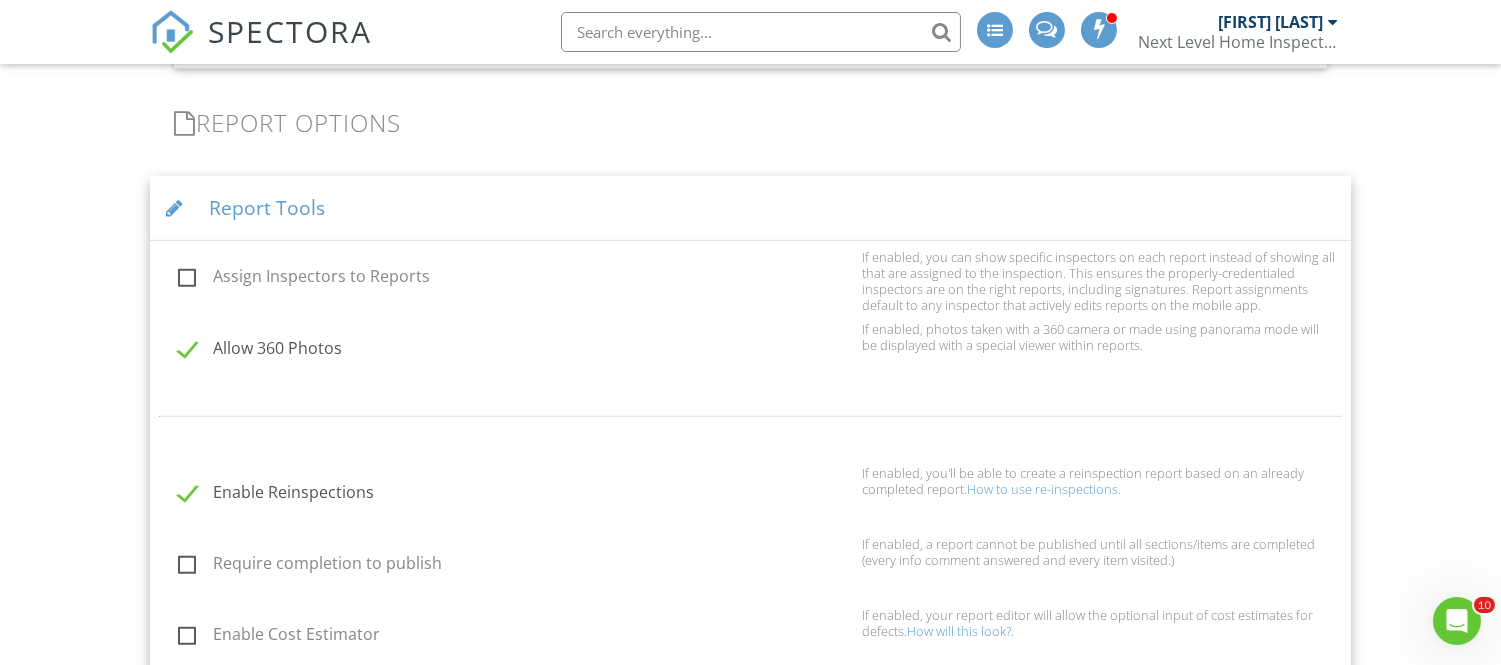 scroll, scrollTop: 1297, scrollLeft: 0, axis: vertical 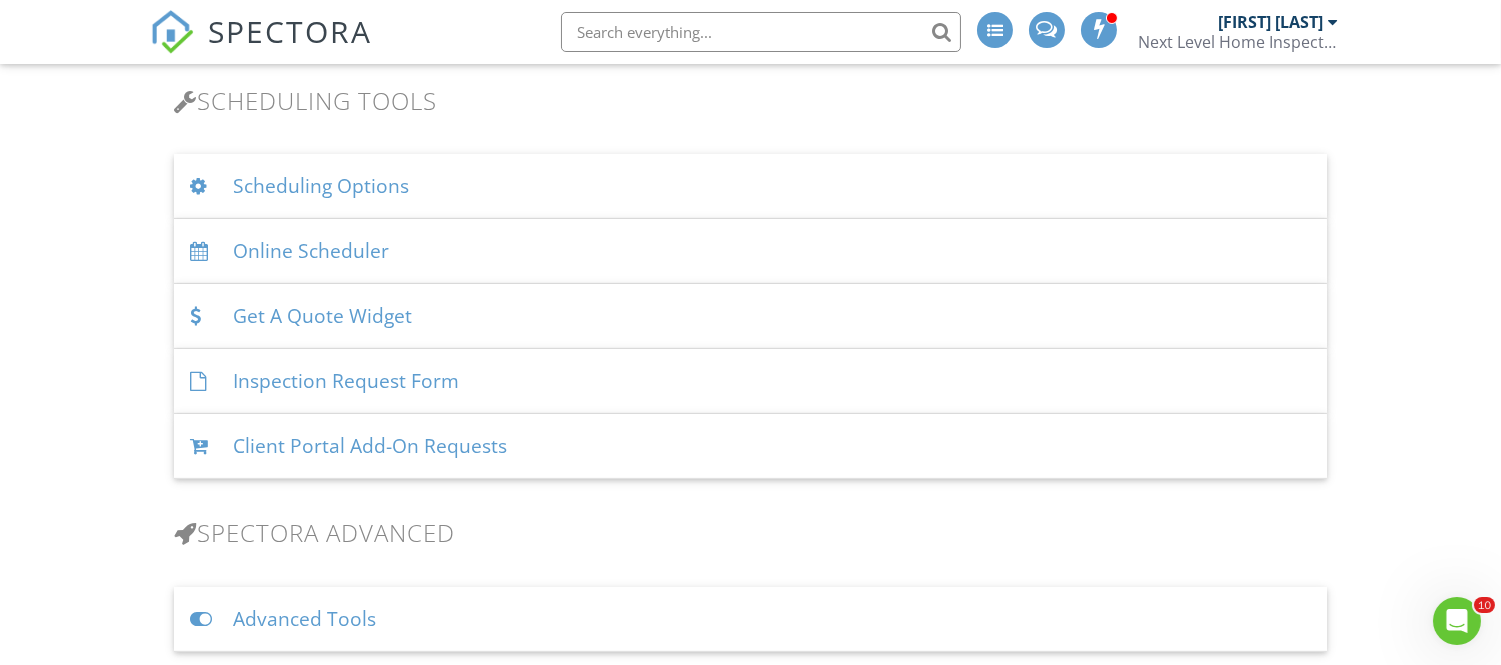 click at bounding box center [1333, 22] 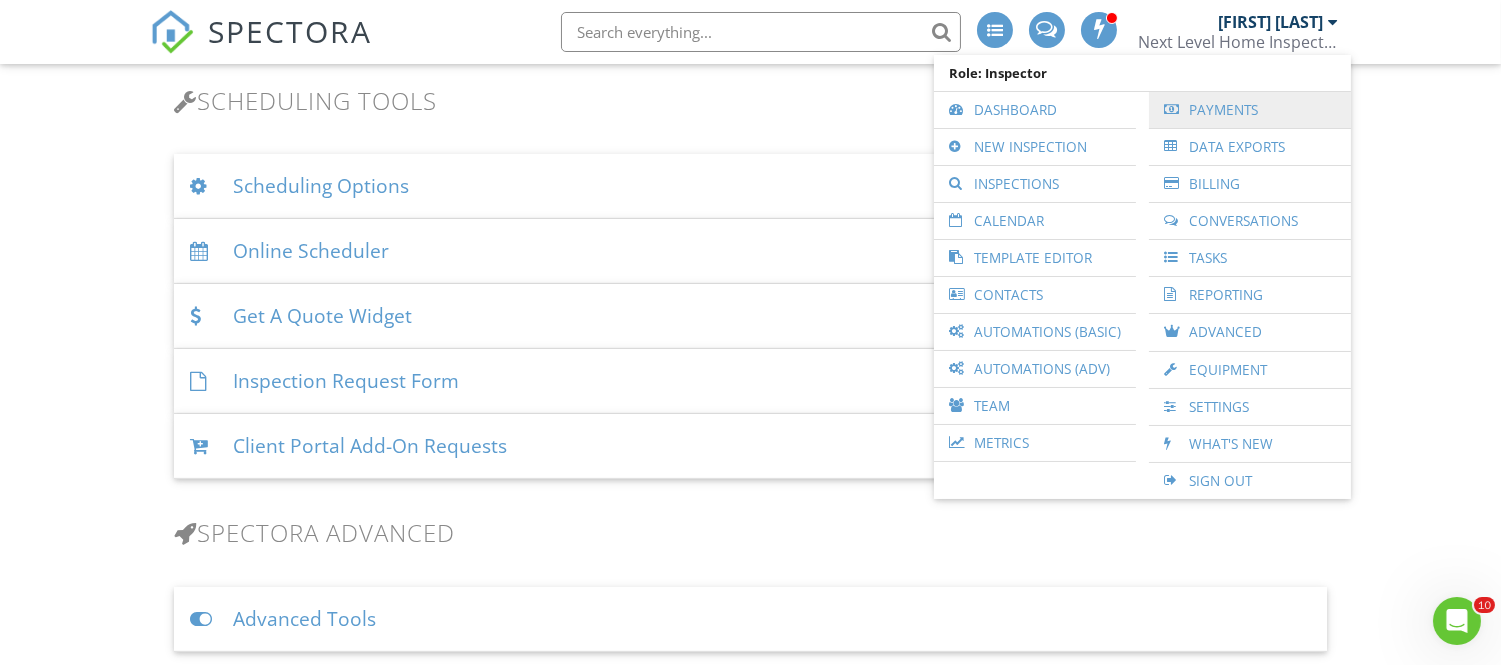 click on "Payments" at bounding box center (1250, 110) 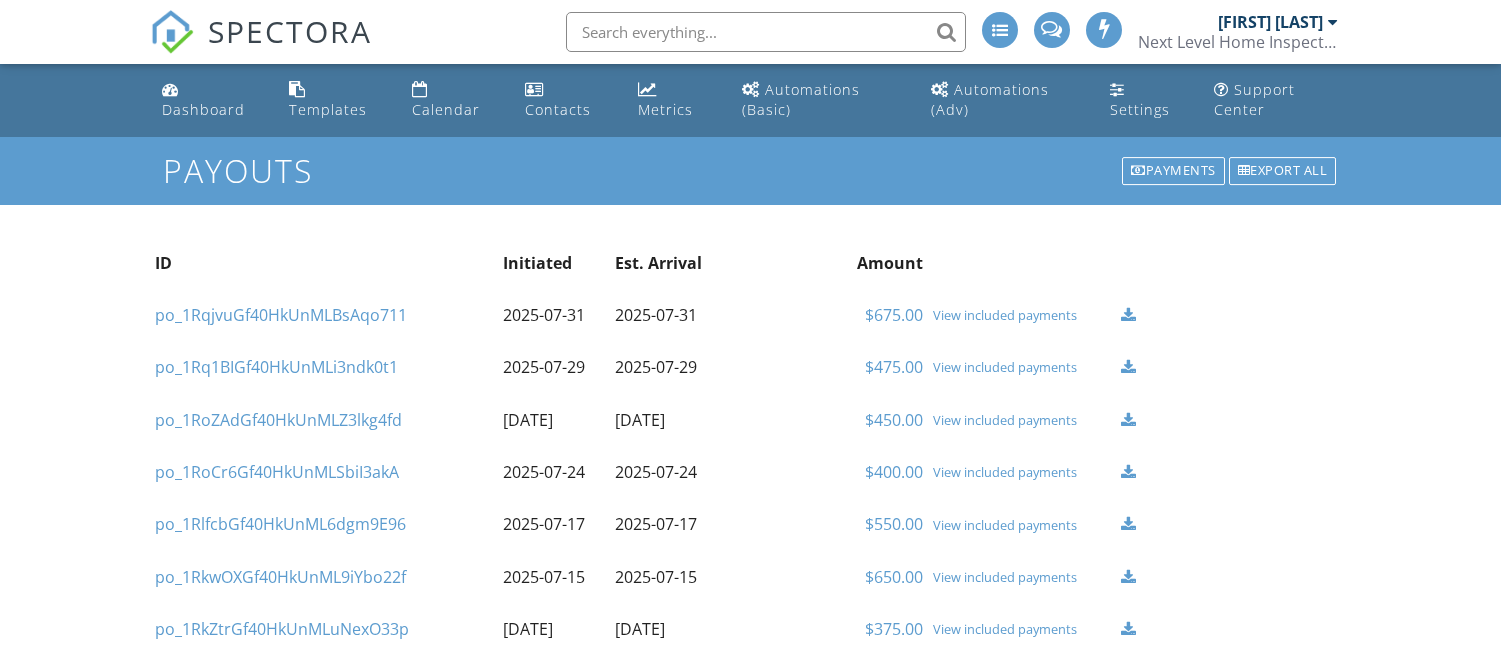 scroll, scrollTop: 0, scrollLeft: 0, axis: both 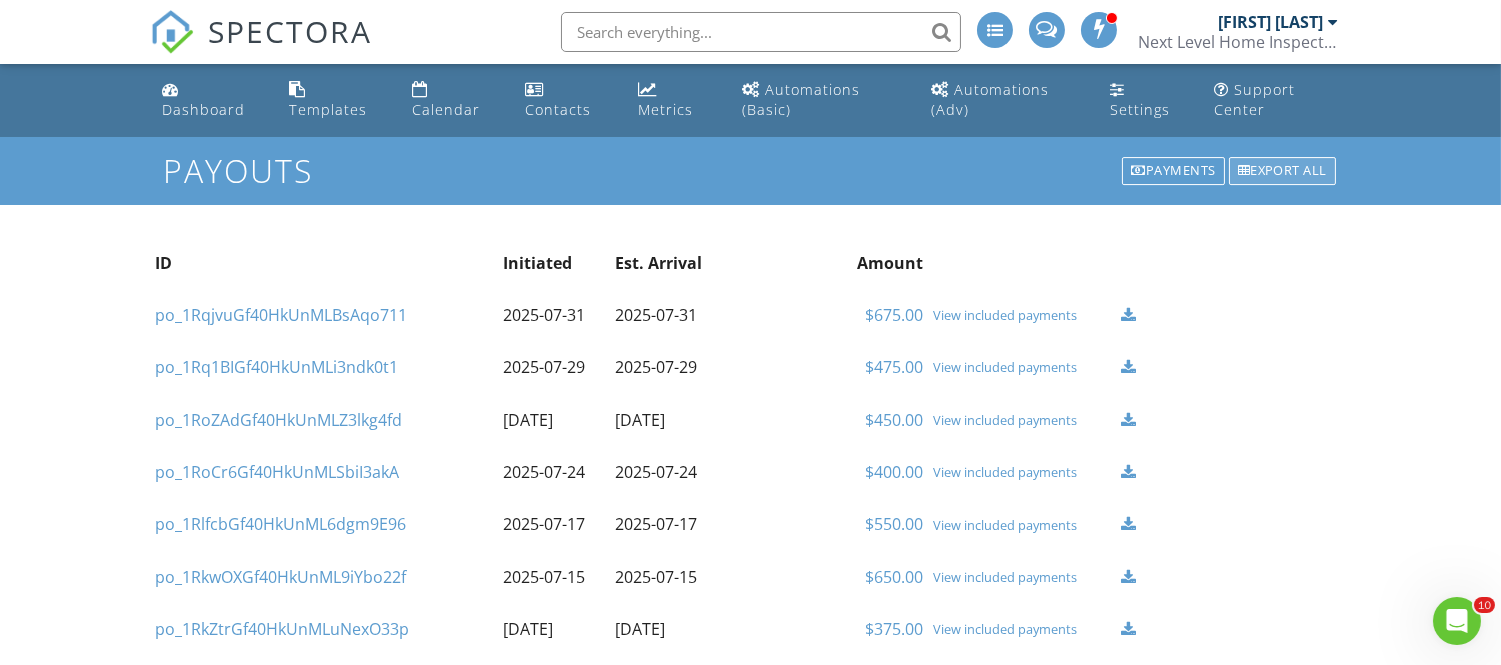 click on "Export all" at bounding box center [1283, 171] 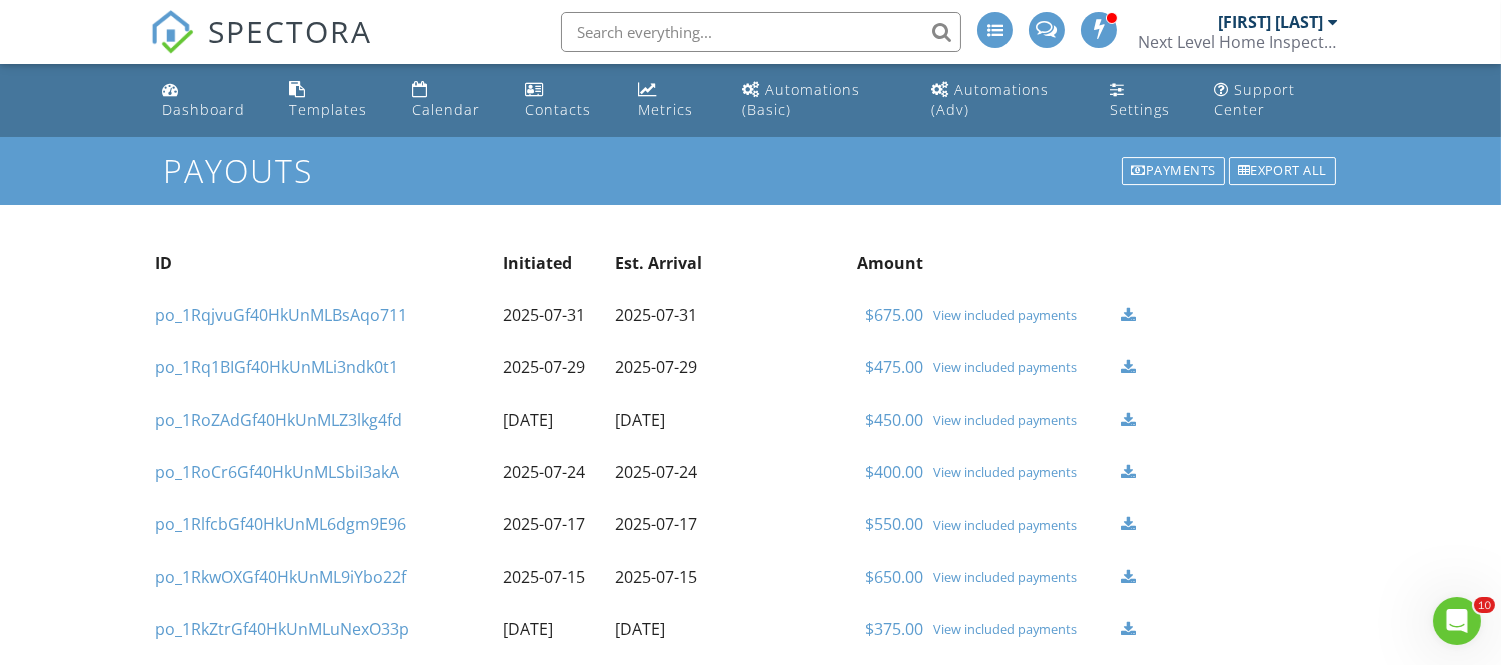 click at bounding box center [1128, 315] 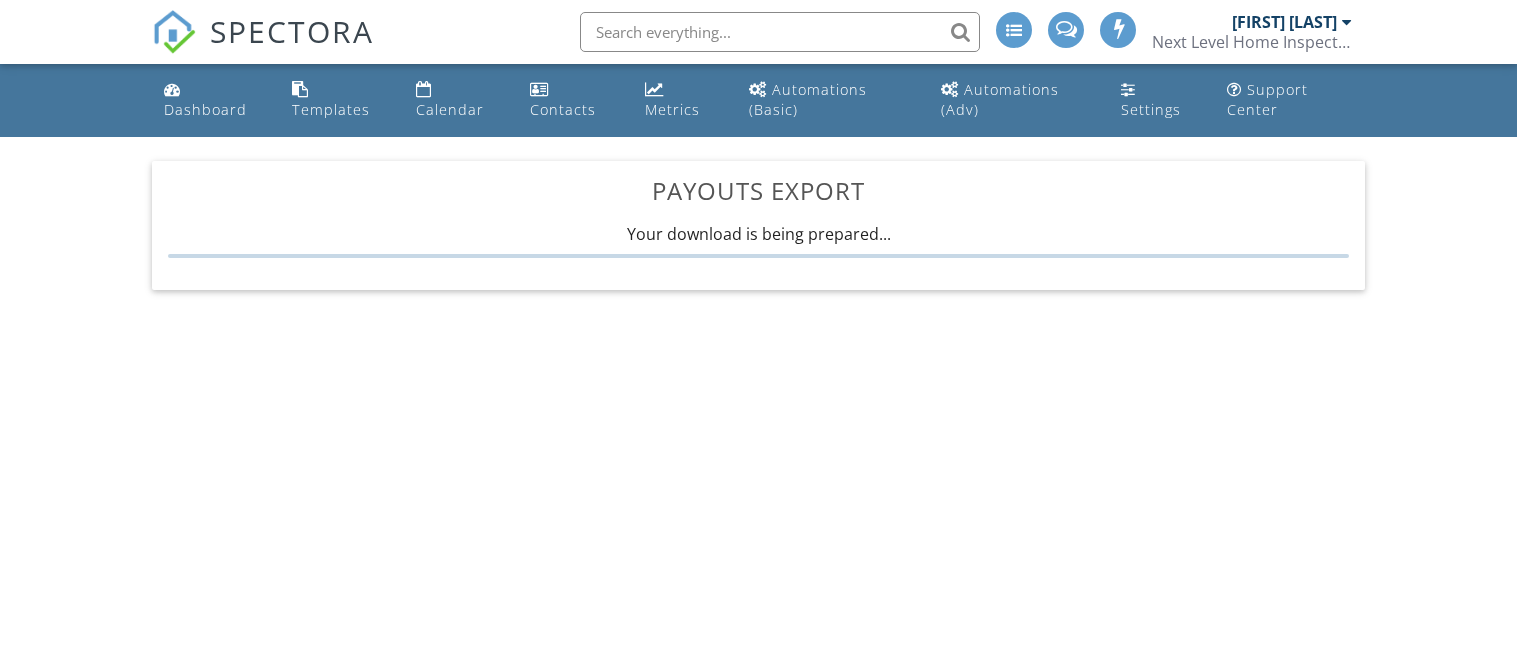 scroll, scrollTop: 0, scrollLeft: 0, axis: both 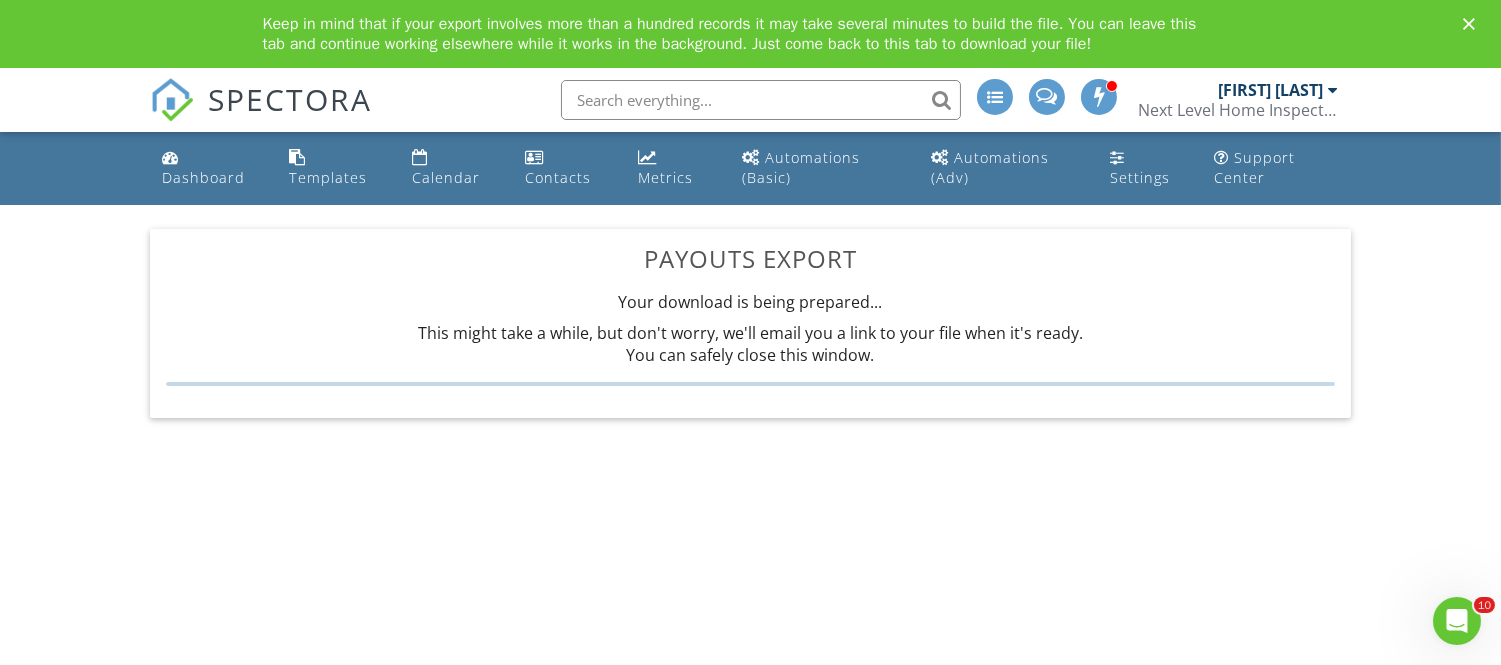 click 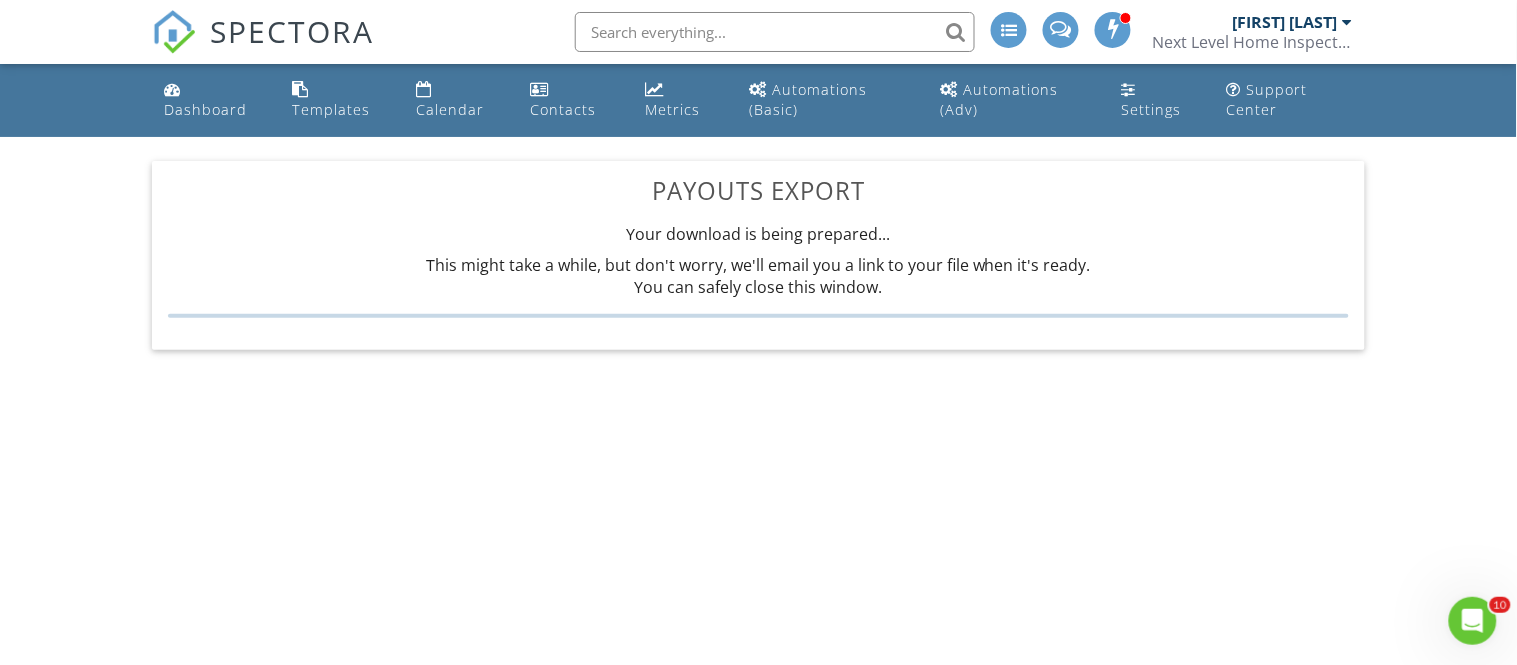 click on "This might take a while, but don't worry, we'll email you a link to your file when it's ready.
You can safely close this window." at bounding box center [759, 276] 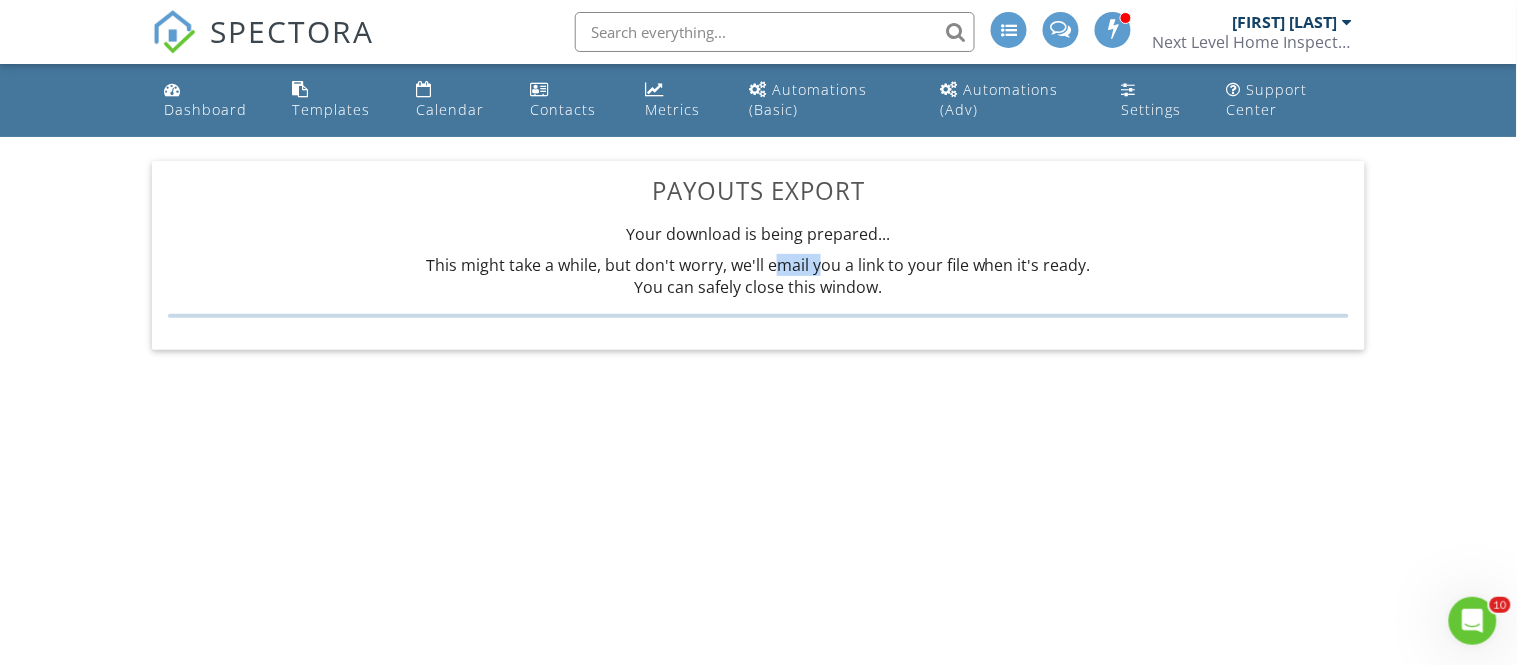 click on "This might take a while, but don't worry, we'll email you a link to your file when it's ready.
You can safely close this window." at bounding box center [759, 276] 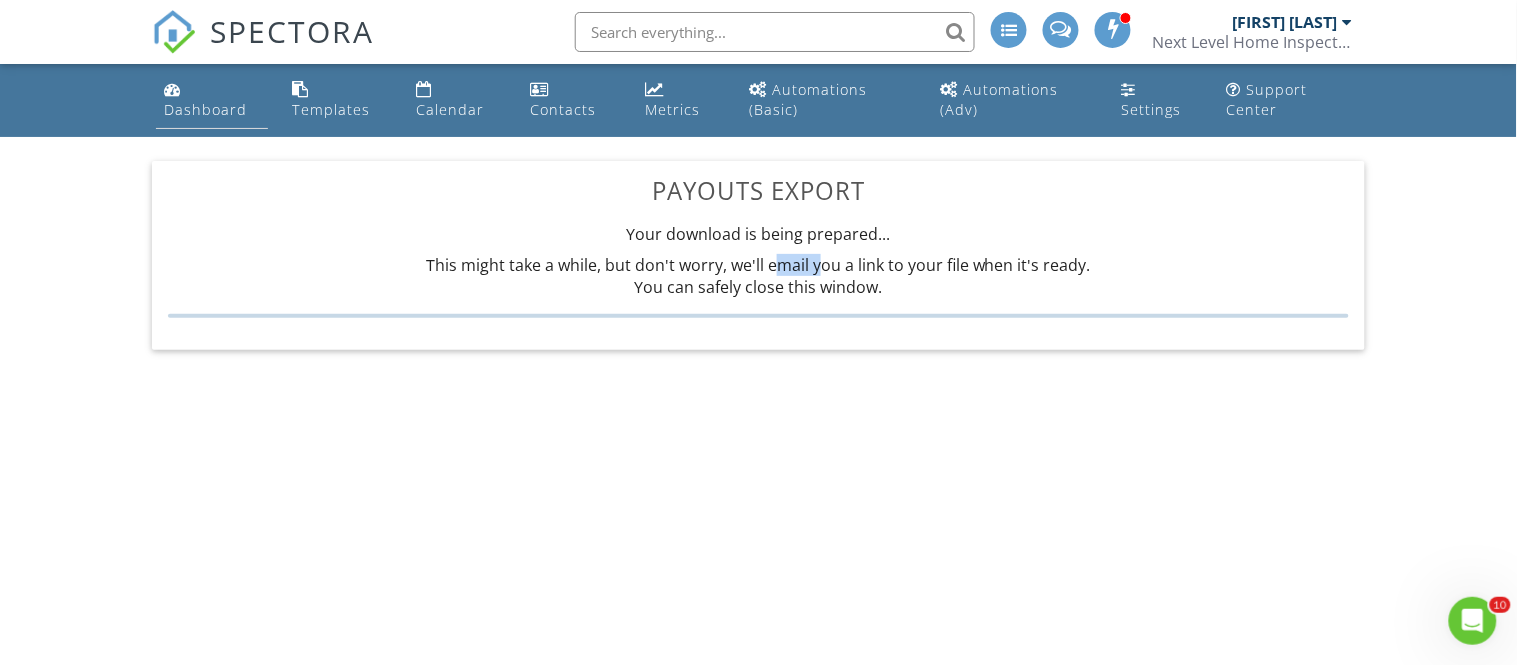 click on "Dashboard" at bounding box center (205, 109) 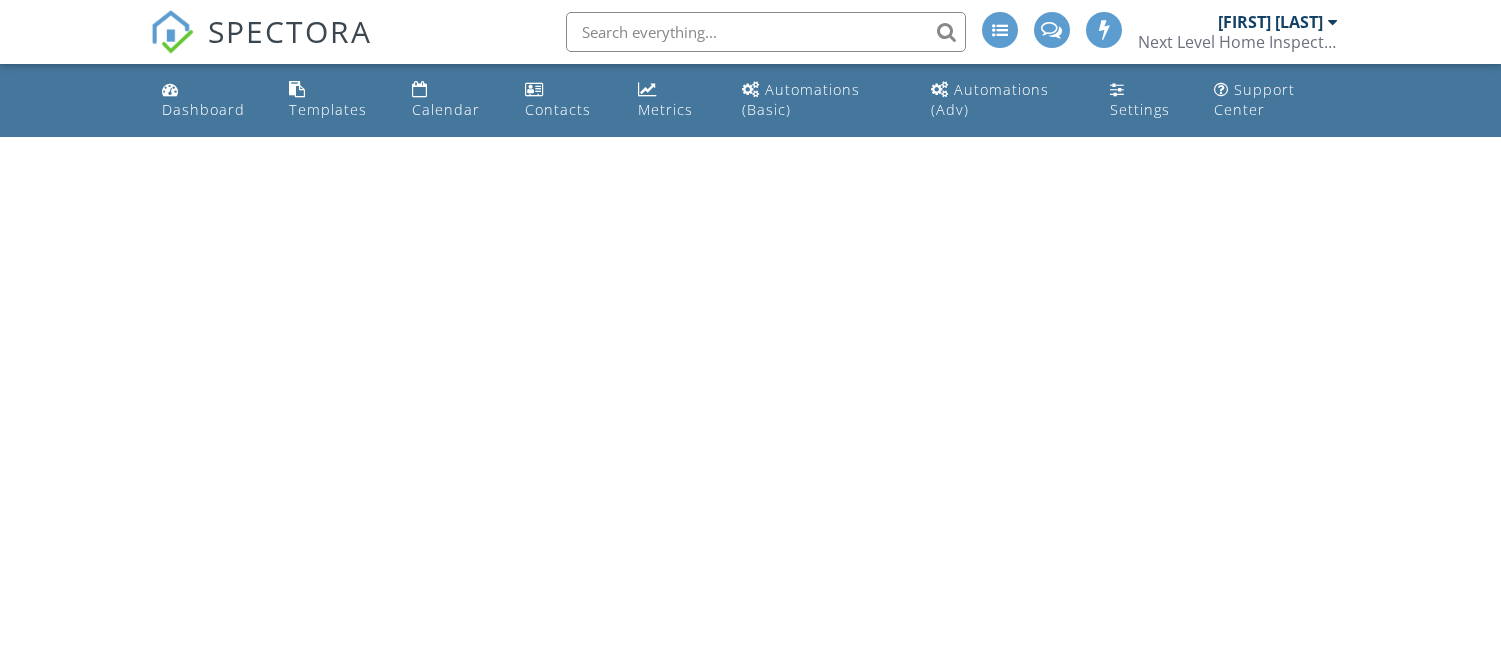 scroll, scrollTop: 0, scrollLeft: 0, axis: both 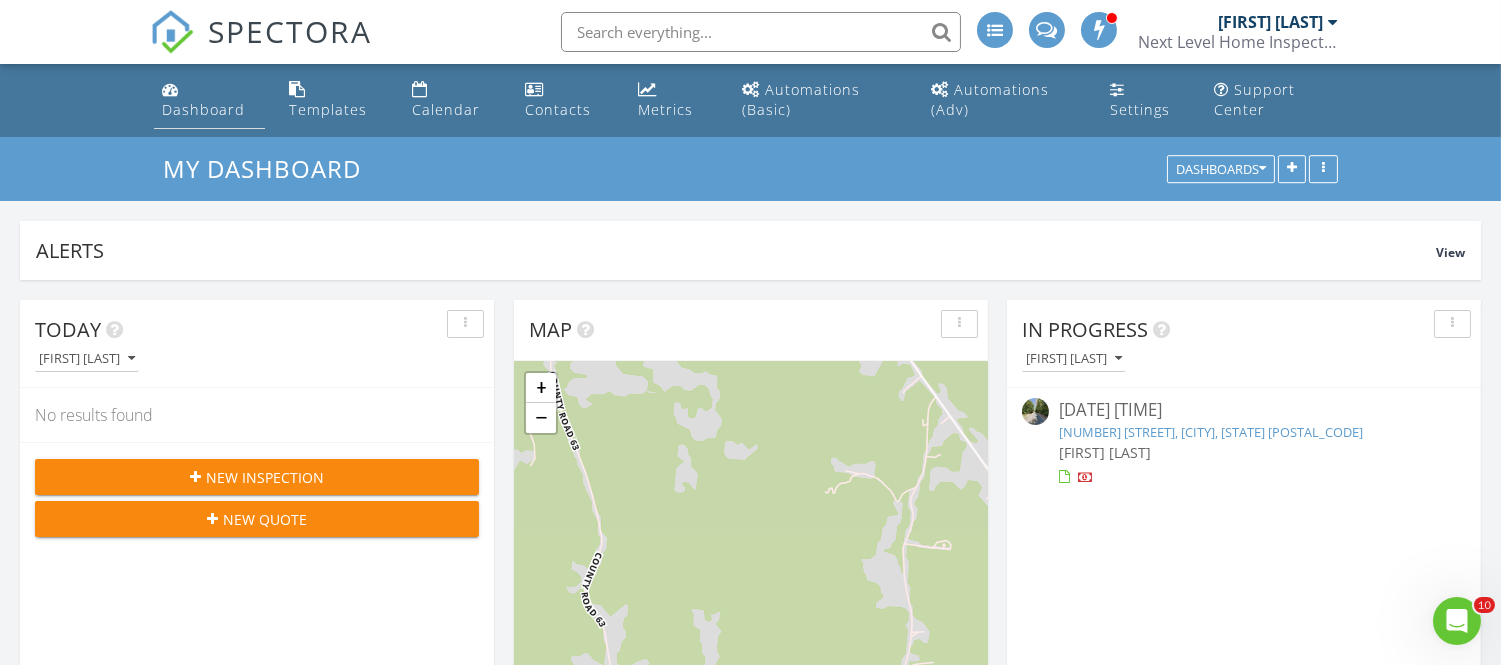 click on "Dashboard" at bounding box center [203, 109] 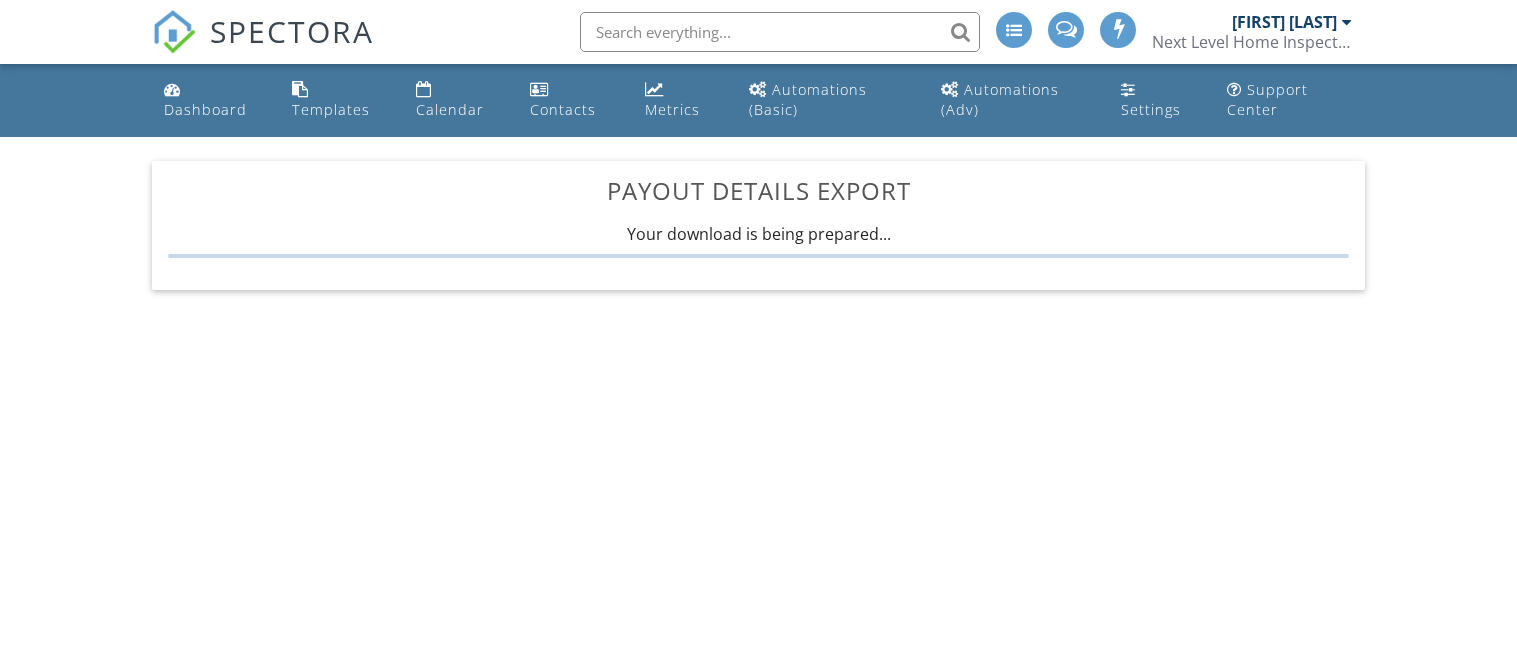 scroll, scrollTop: 0, scrollLeft: 0, axis: both 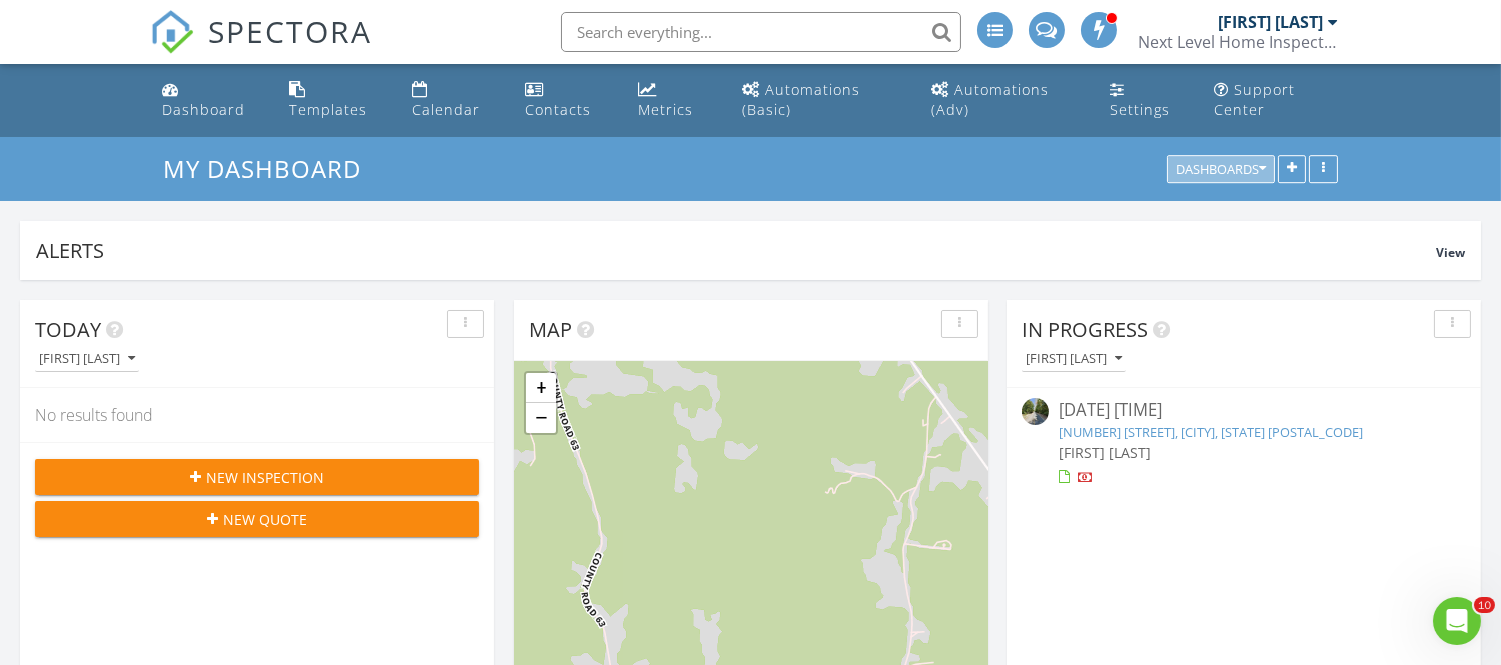 click at bounding box center (1262, 170) 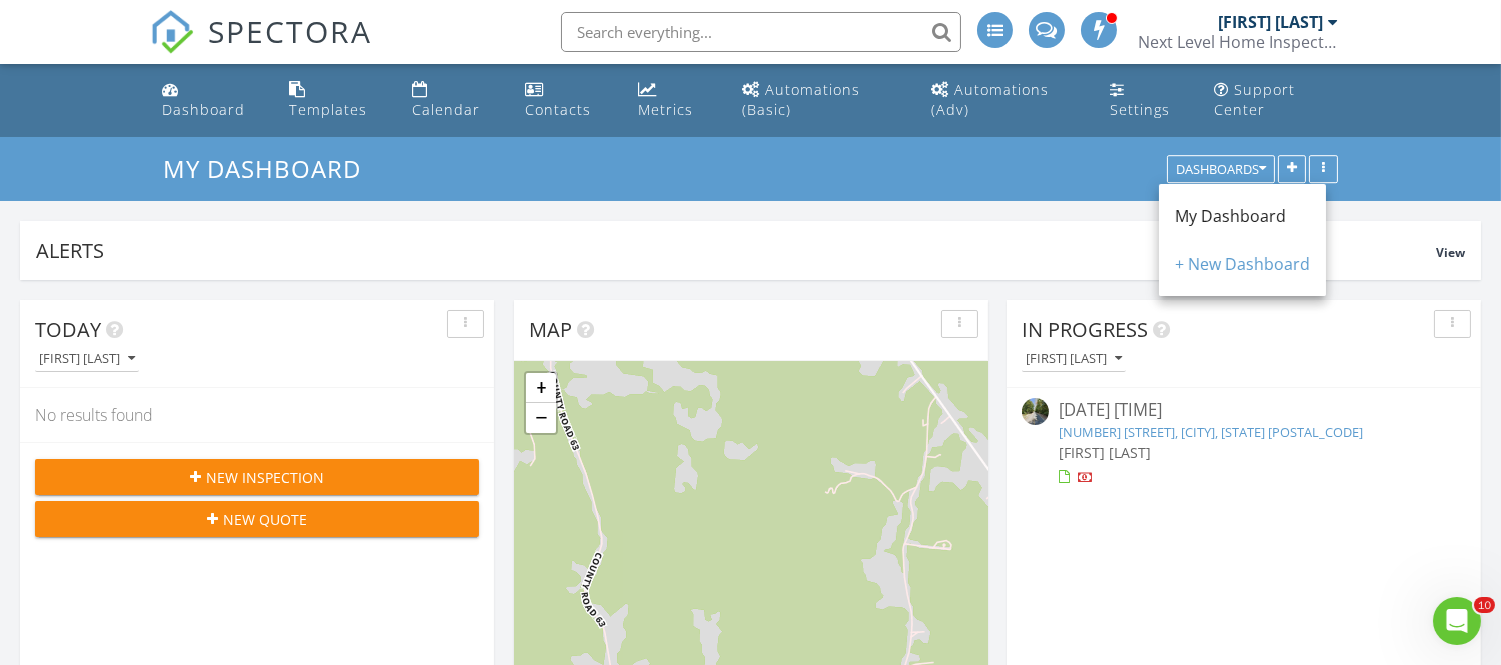 click on "[FIRST] [LAST]" at bounding box center (1278, 22) 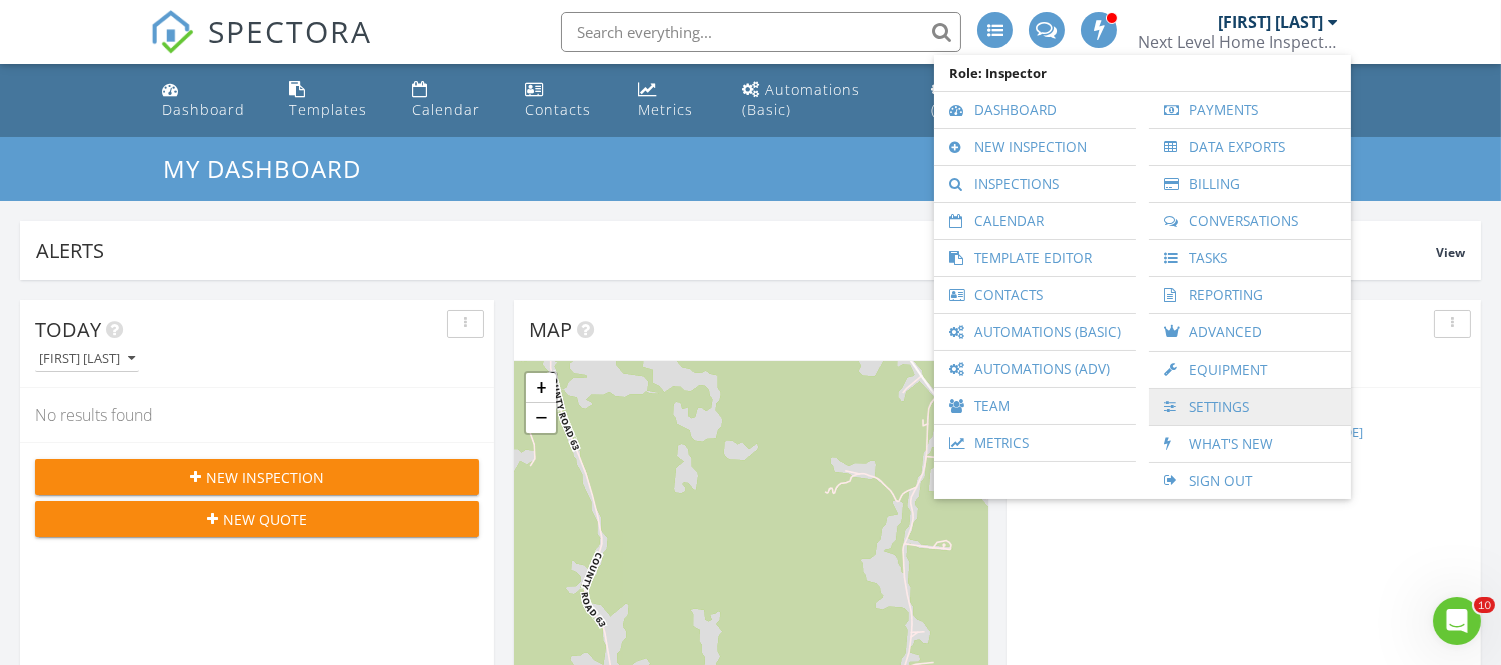 click on "Settings" at bounding box center [1250, 407] 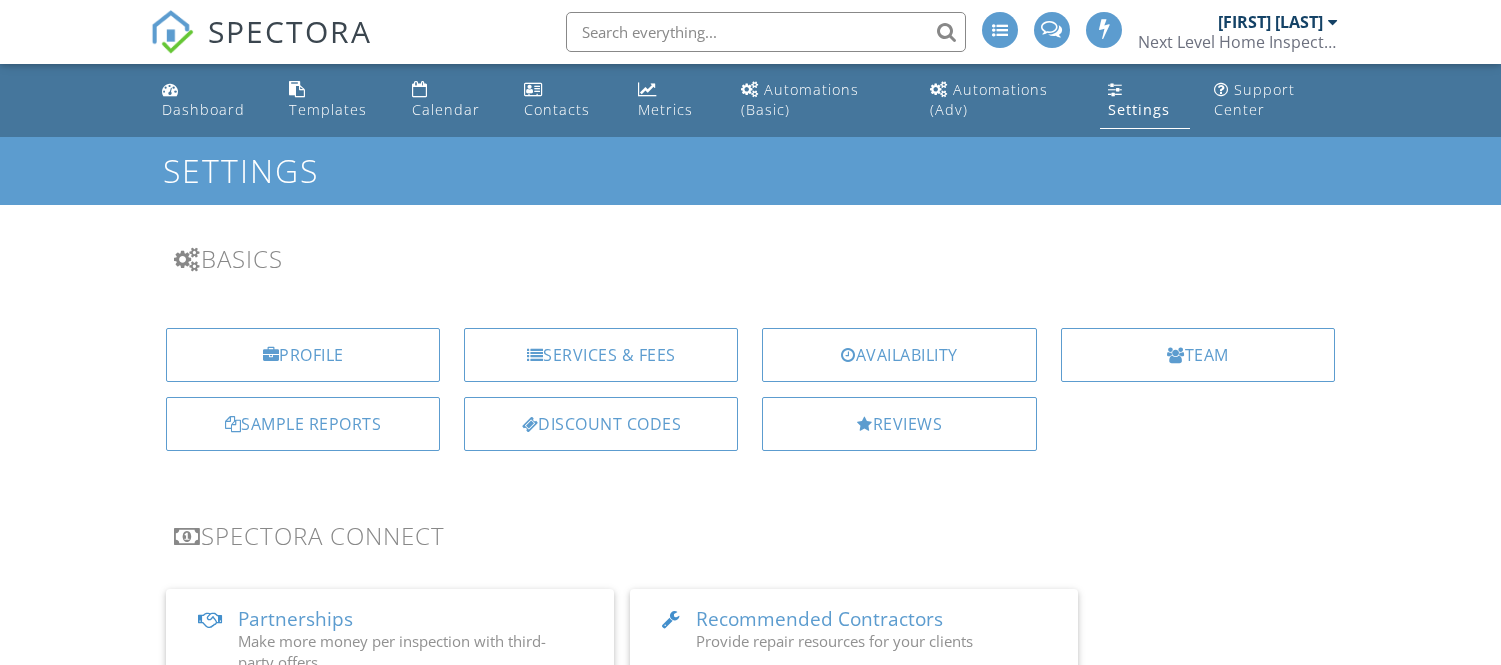 scroll, scrollTop: 0, scrollLeft: 0, axis: both 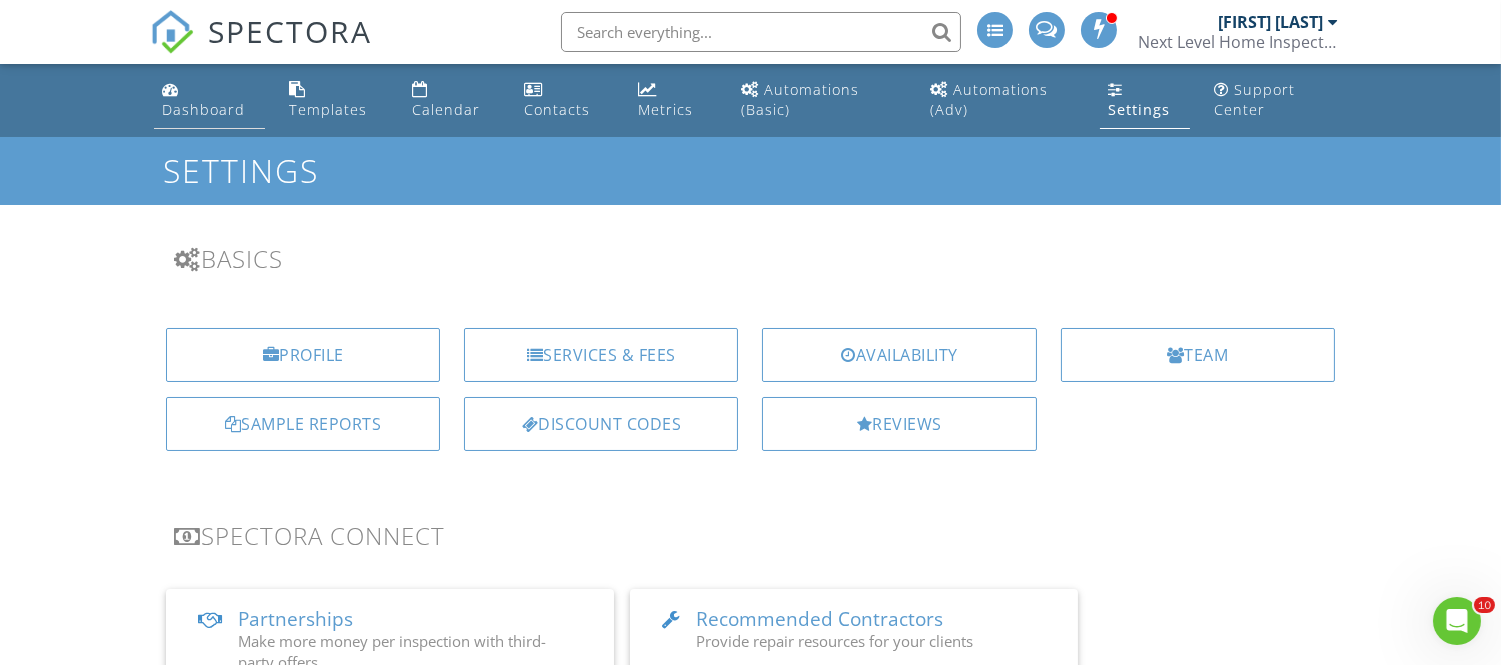 click on "Dashboard" at bounding box center [203, 109] 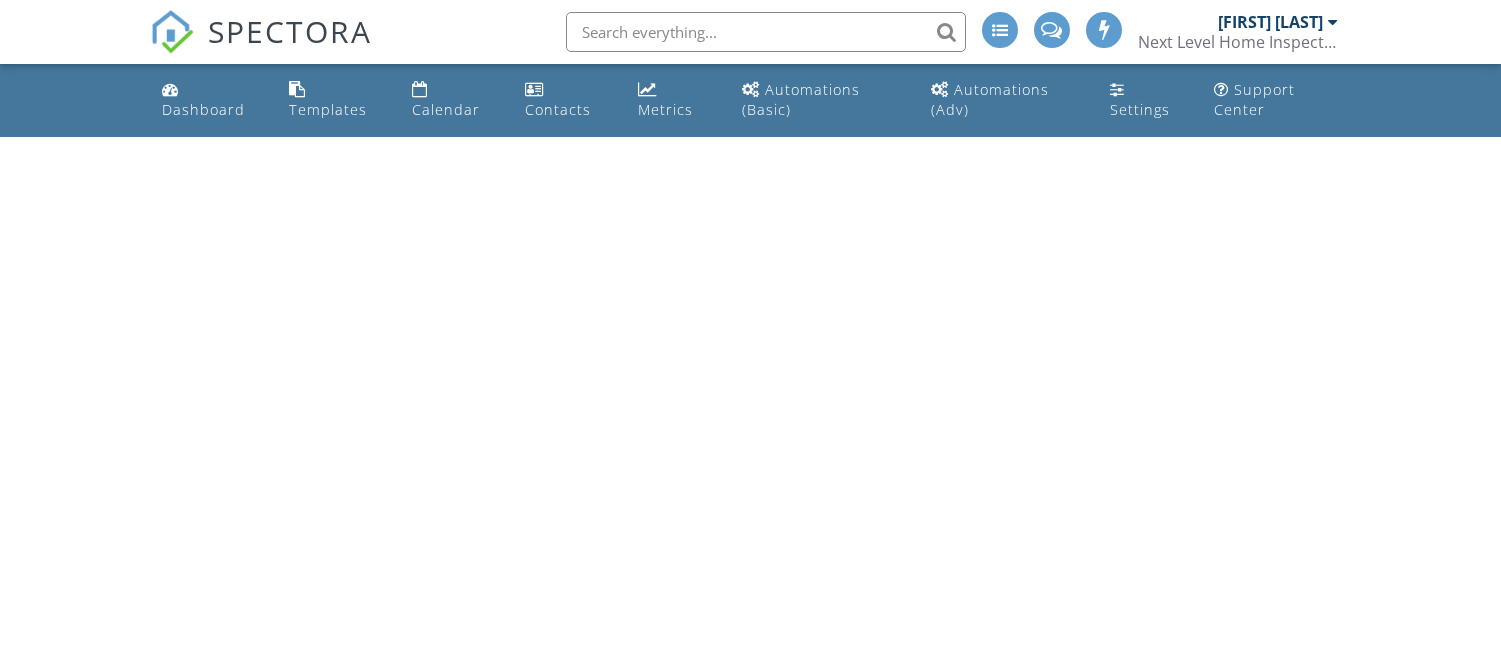 scroll, scrollTop: 0, scrollLeft: 0, axis: both 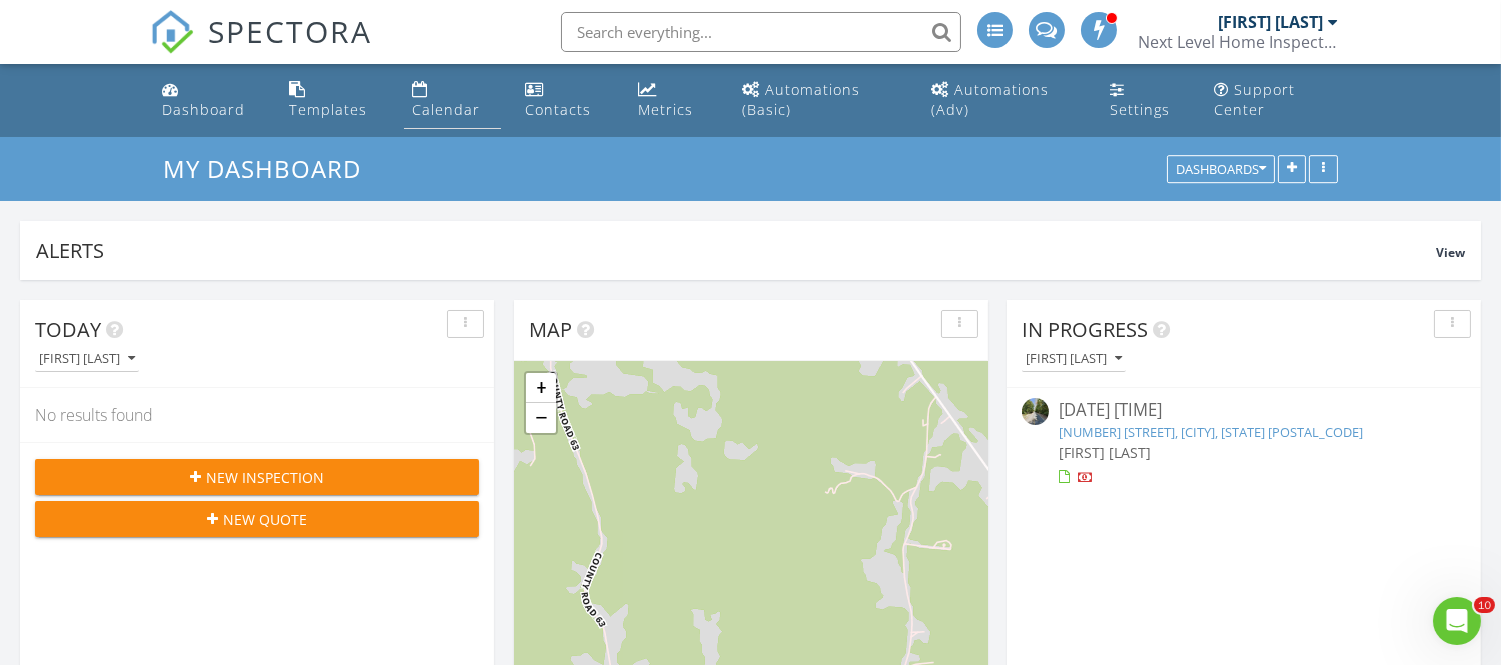click on "Calendar" at bounding box center [452, 100] 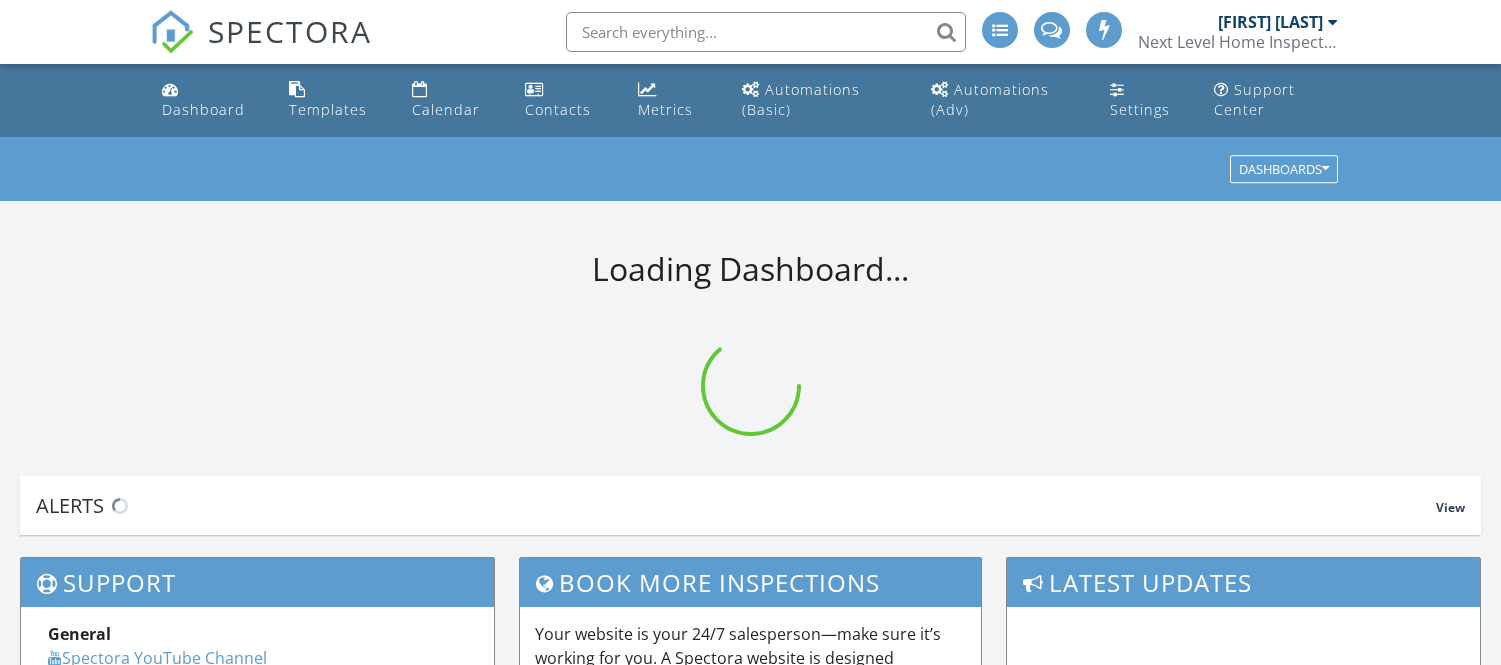 scroll, scrollTop: 0, scrollLeft: 0, axis: both 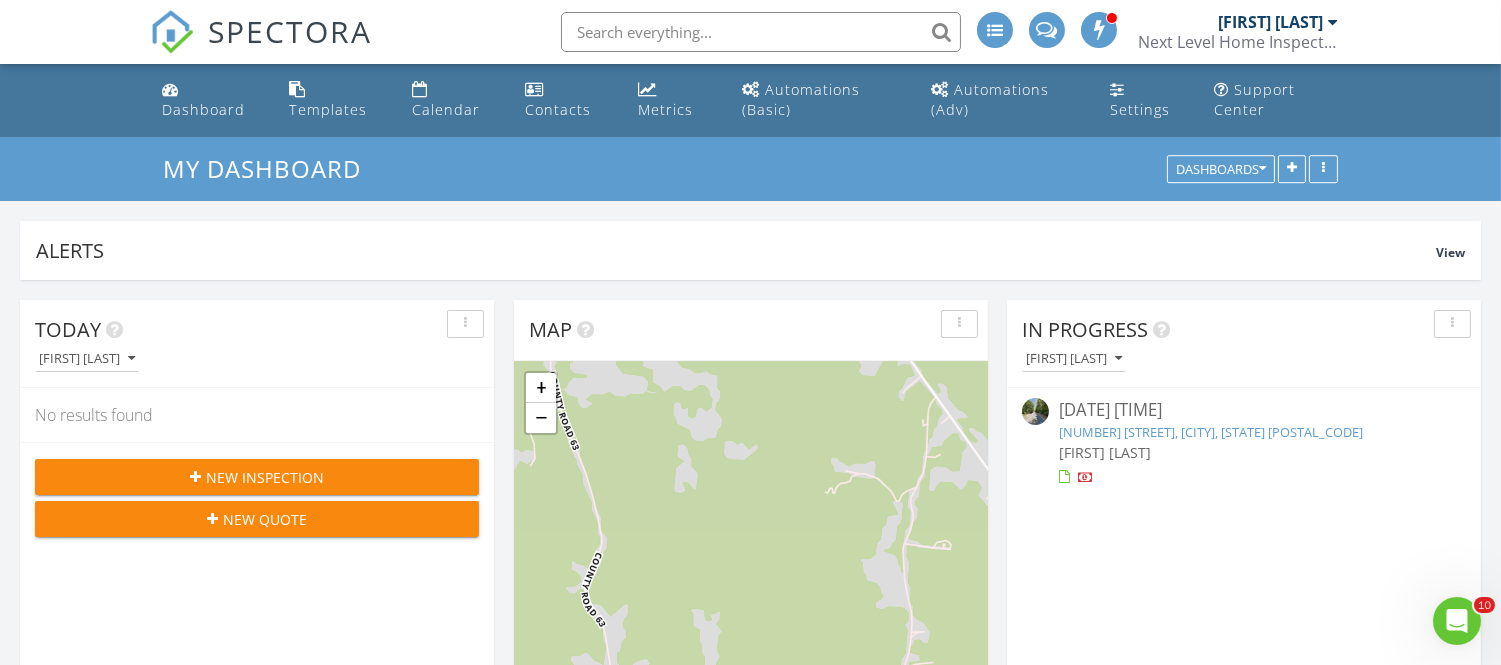 click at bounding box center (1112, 18) 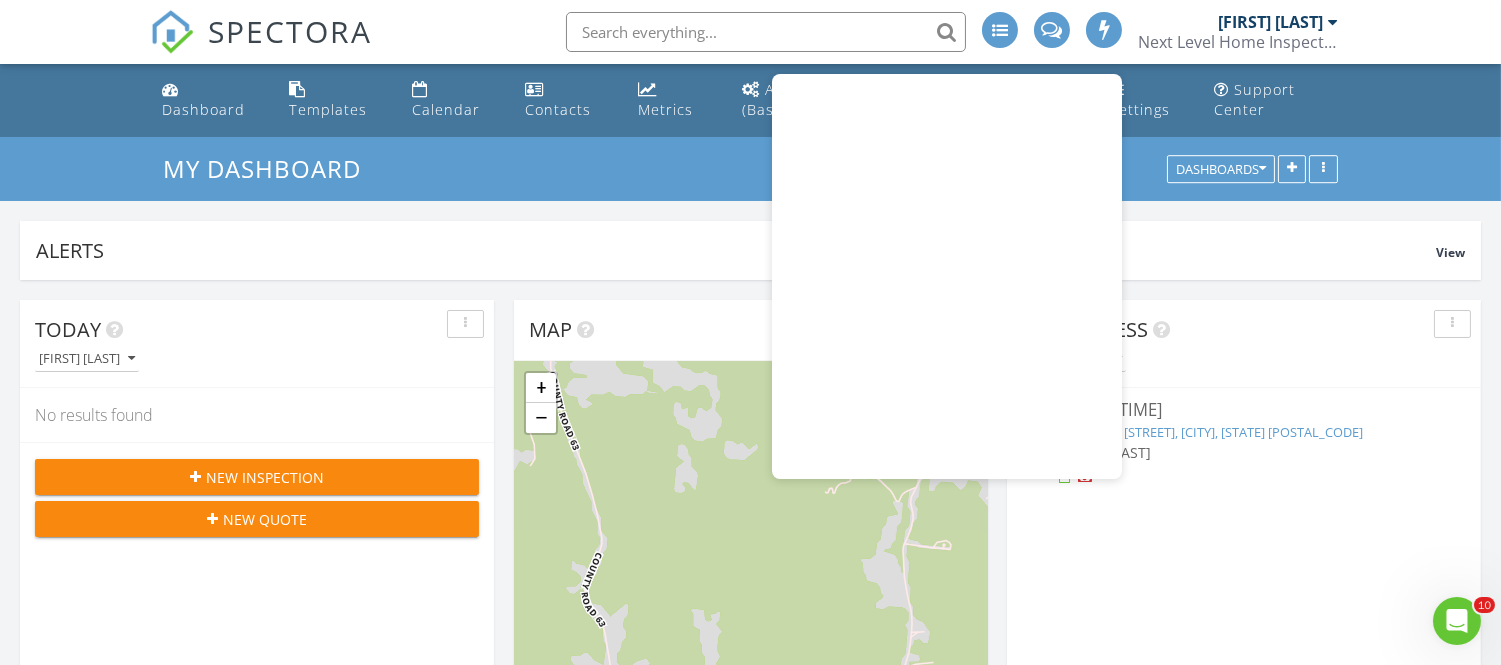 click at bounding box center [1104, 30] 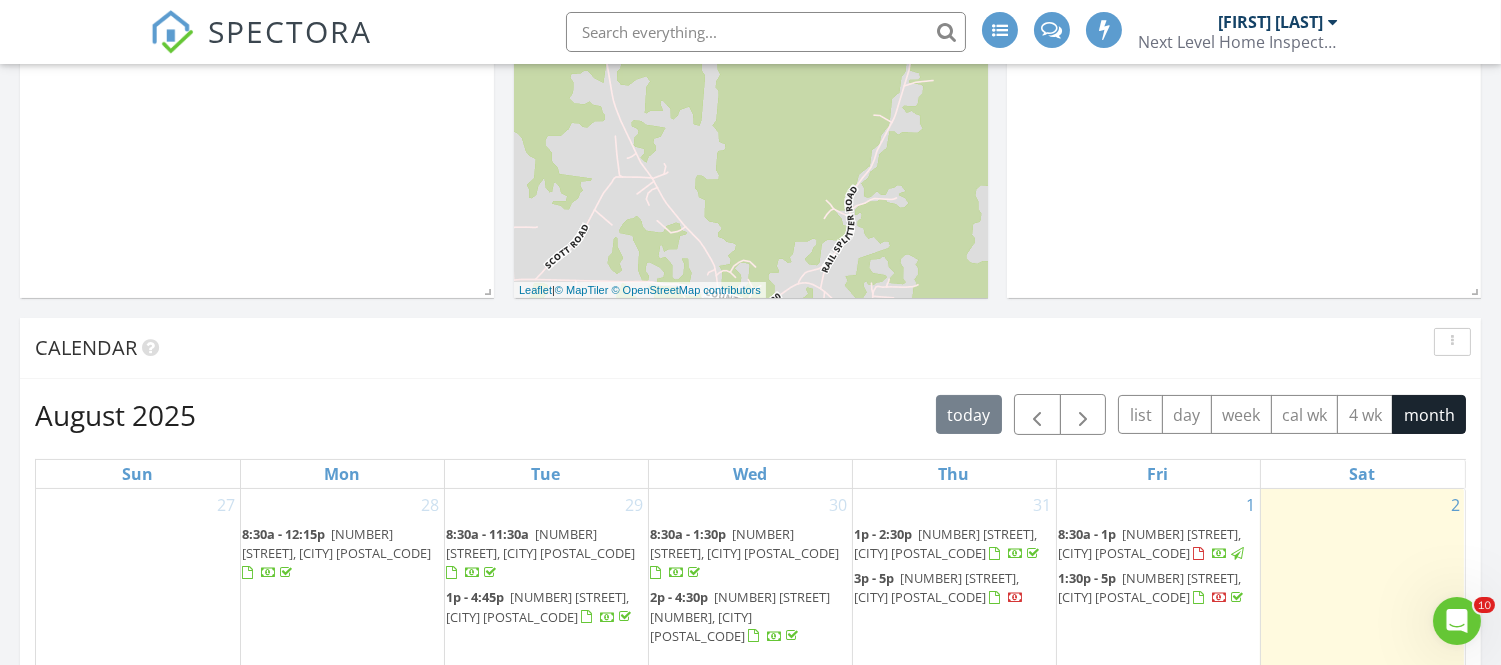 scroll, scrollTop: 1164, scrollLeft: 0, axis: vertical 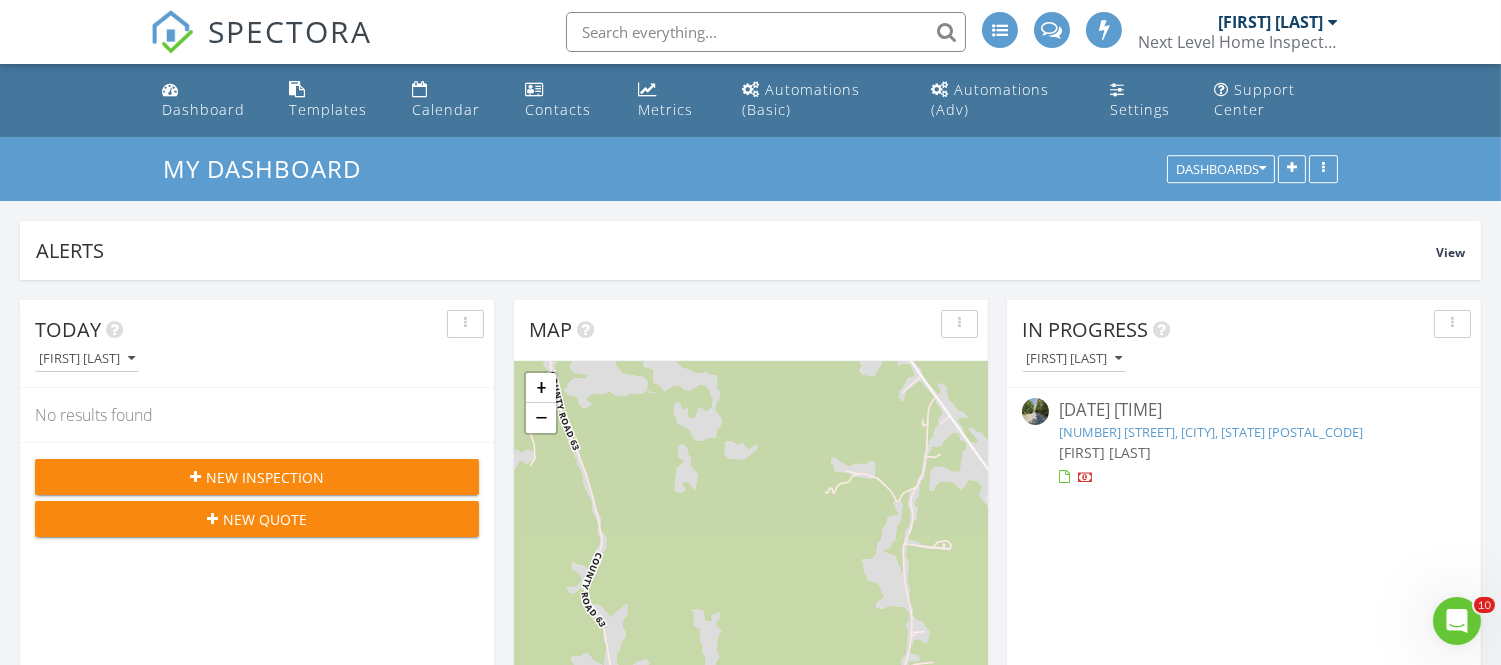 click on "[FIRST] [LAST]" at bounding box center (1278, 22) 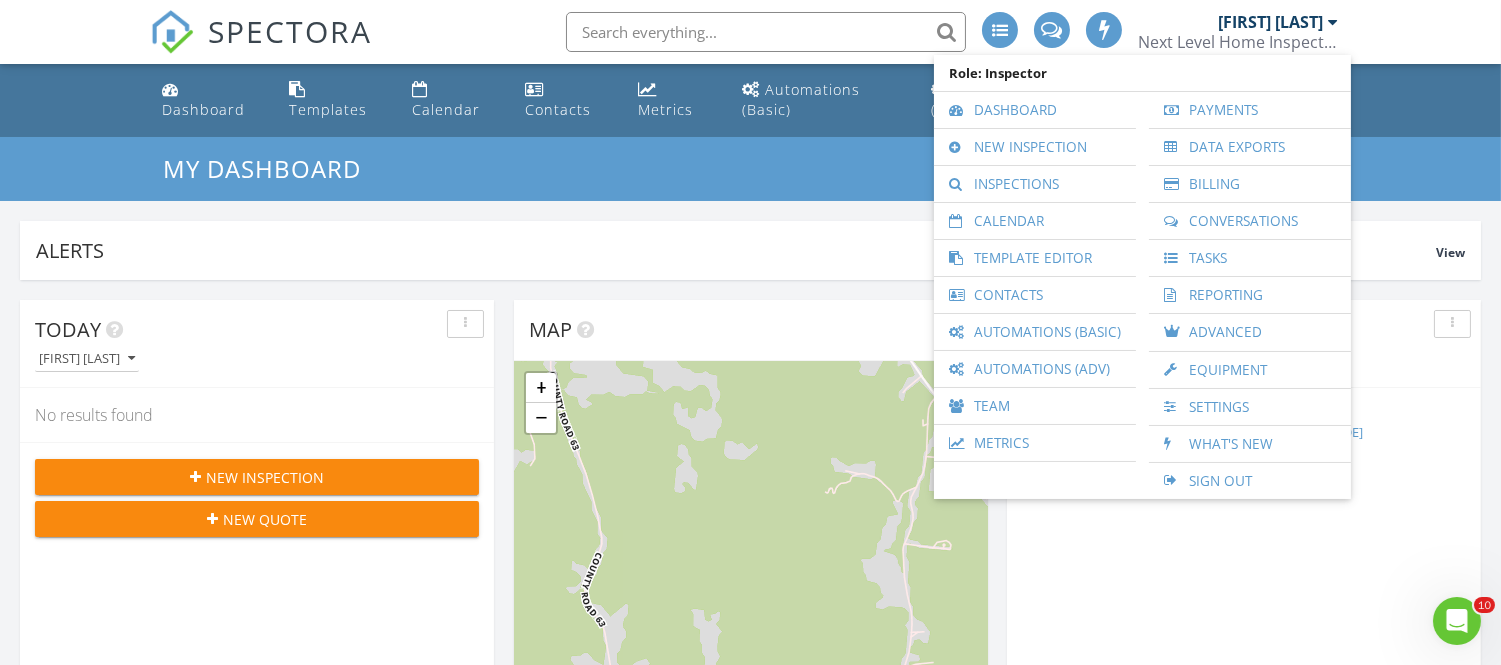 click on "SPECTORA
Eric West
Next Level Home Inspection, LLC
Role:
Inspector
Dashboard
New Inspection
Inspections
Calendar
Template Editor
Contacts
Automations (Basic)
Automations (Adv)
Team
Metrics
Payments
Data Exports
Billing
Conversations
Tasks
Reporting
Advanced
Equipment
Settings
What's New
Sign Out" at bounding box center (750, 32) 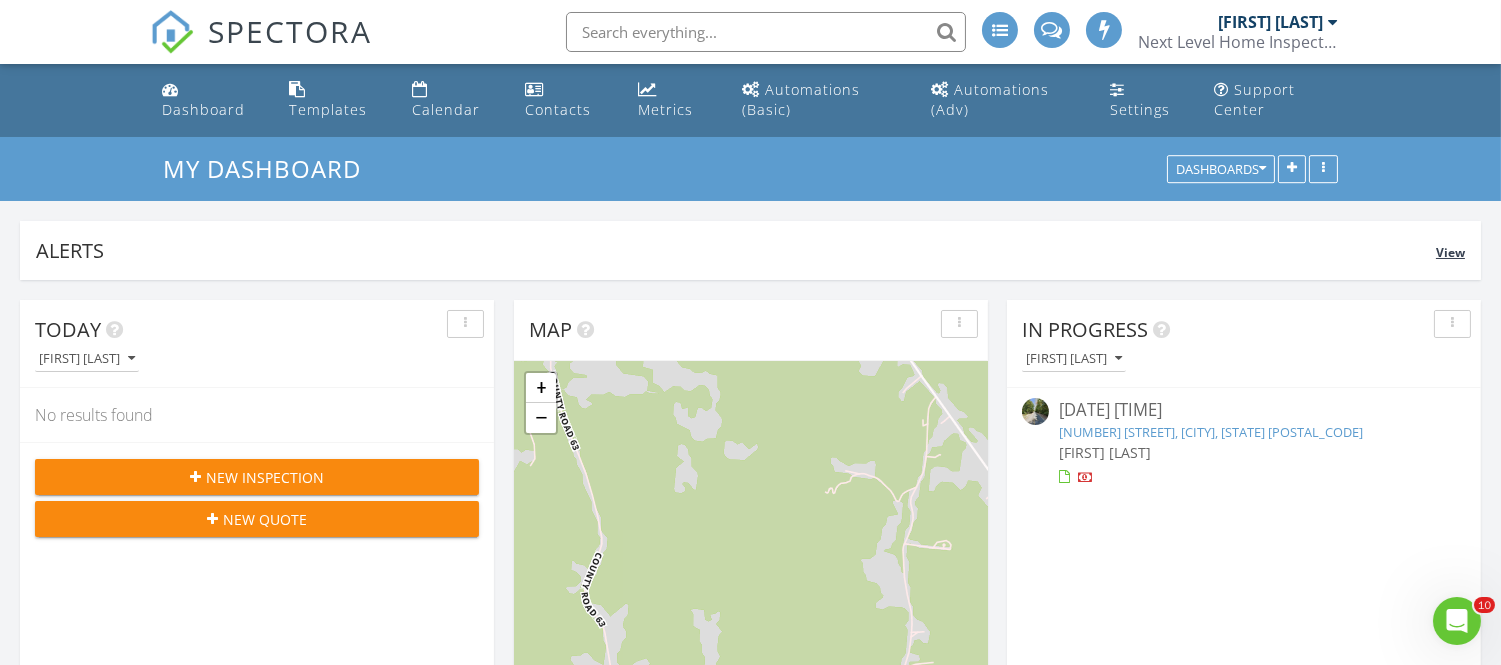 click on "View" at bounding box center [1450, 251] 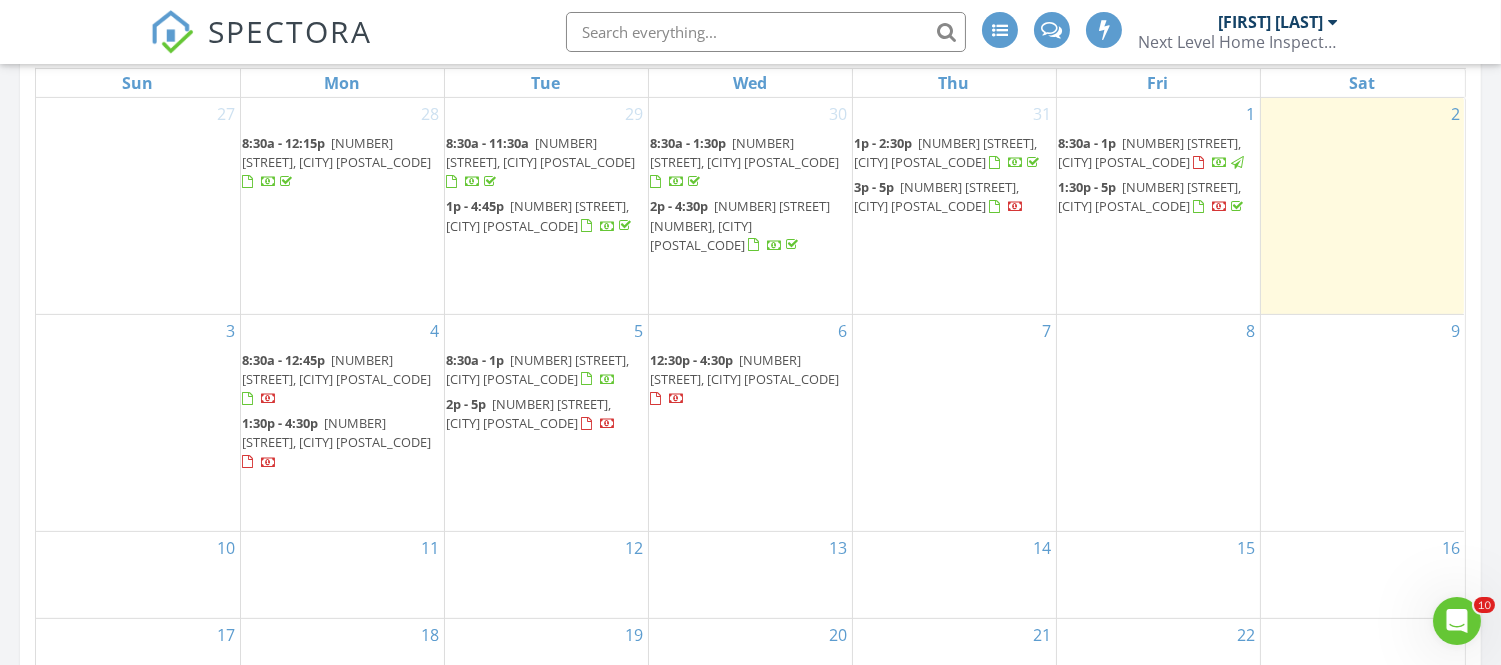 scroll, scrollTop: 1332, scrollLeft: 0, axis: vertical 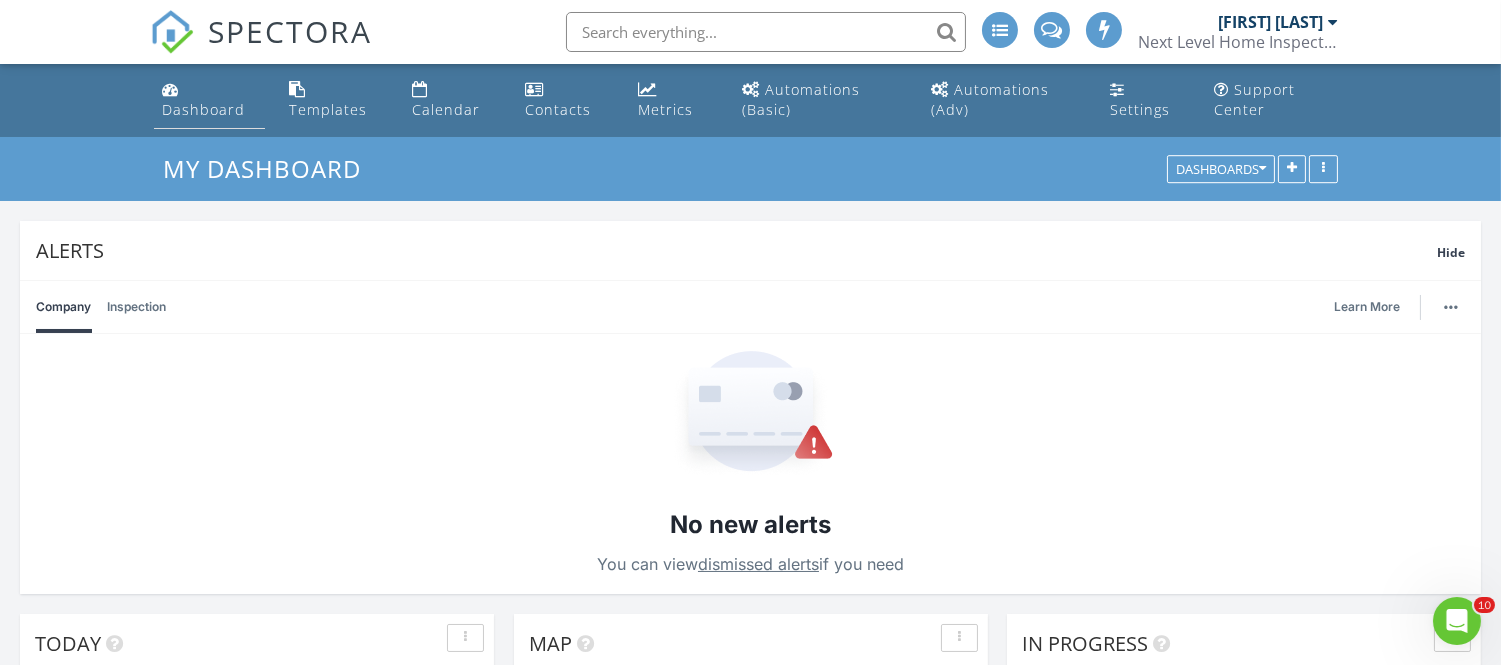 click on "Dashboard" at bounding box center [203, 109] 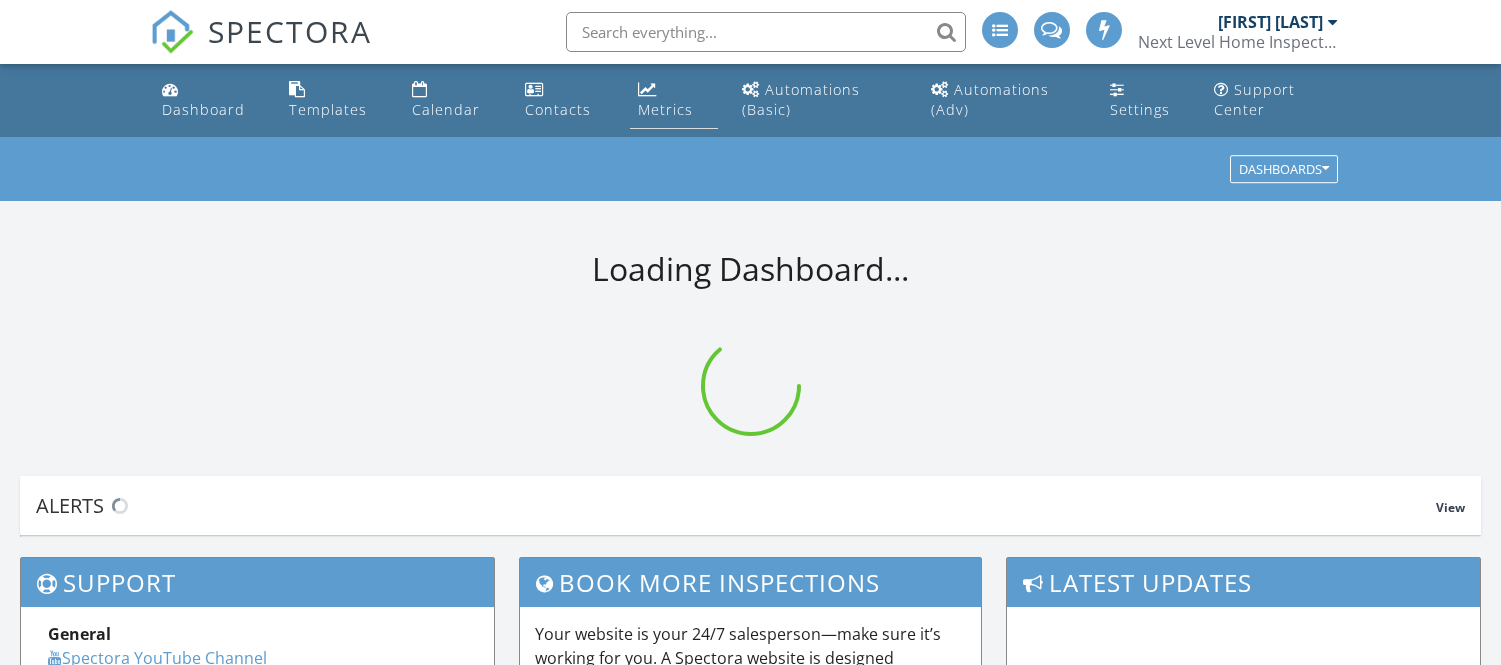 scroll, scrollTop: 0, scrollLeft: 0, axis: both 